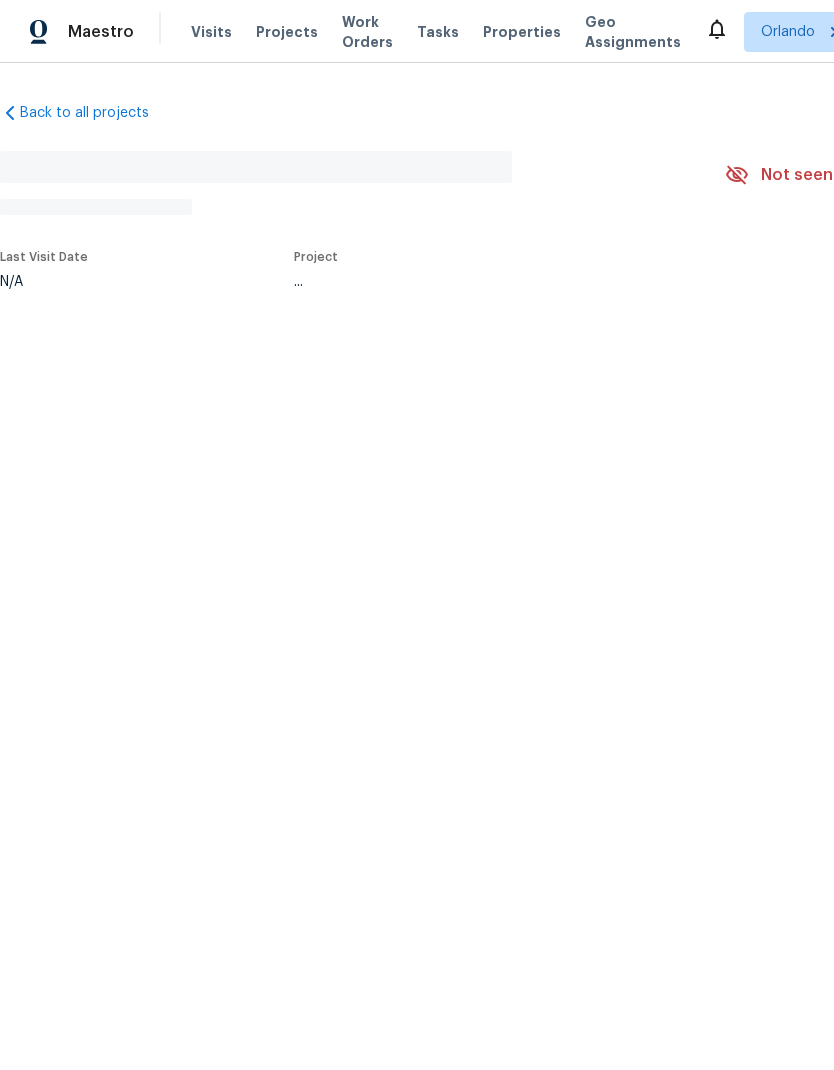 scroll, scrollTop: 0, scrollLeft: 0, axis: both 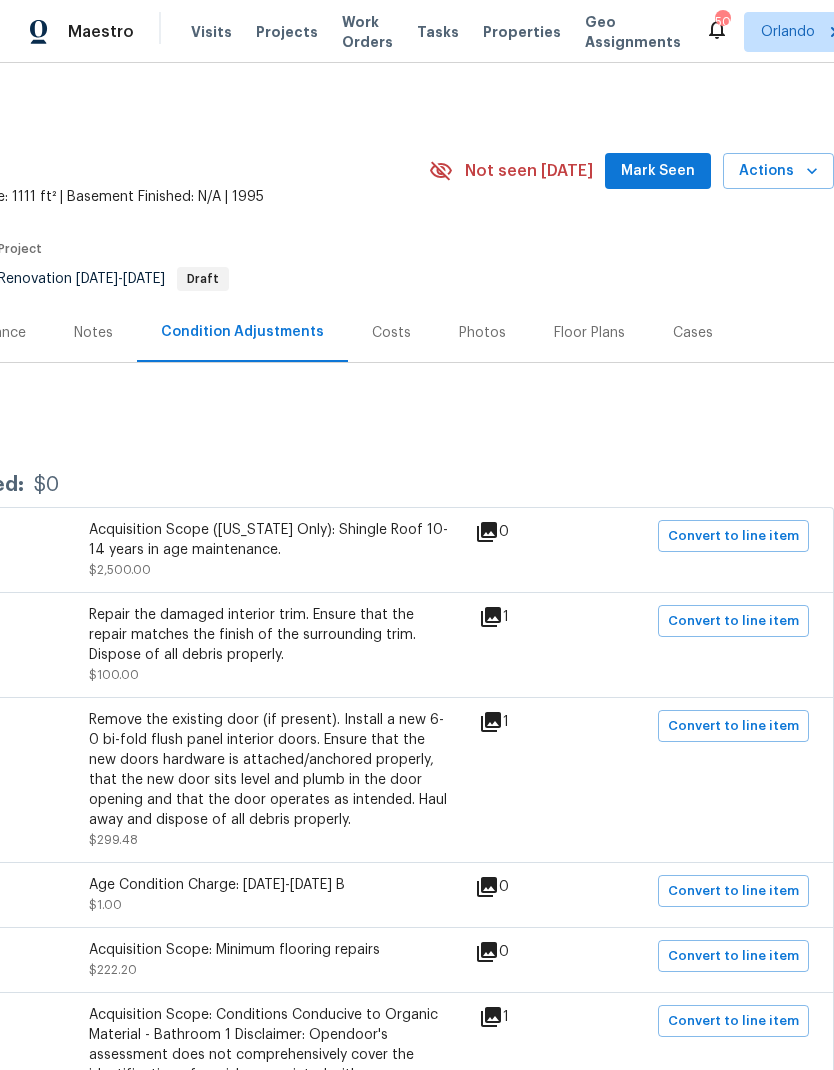 click on "Mark Seen" at bounding box center [658, 171] 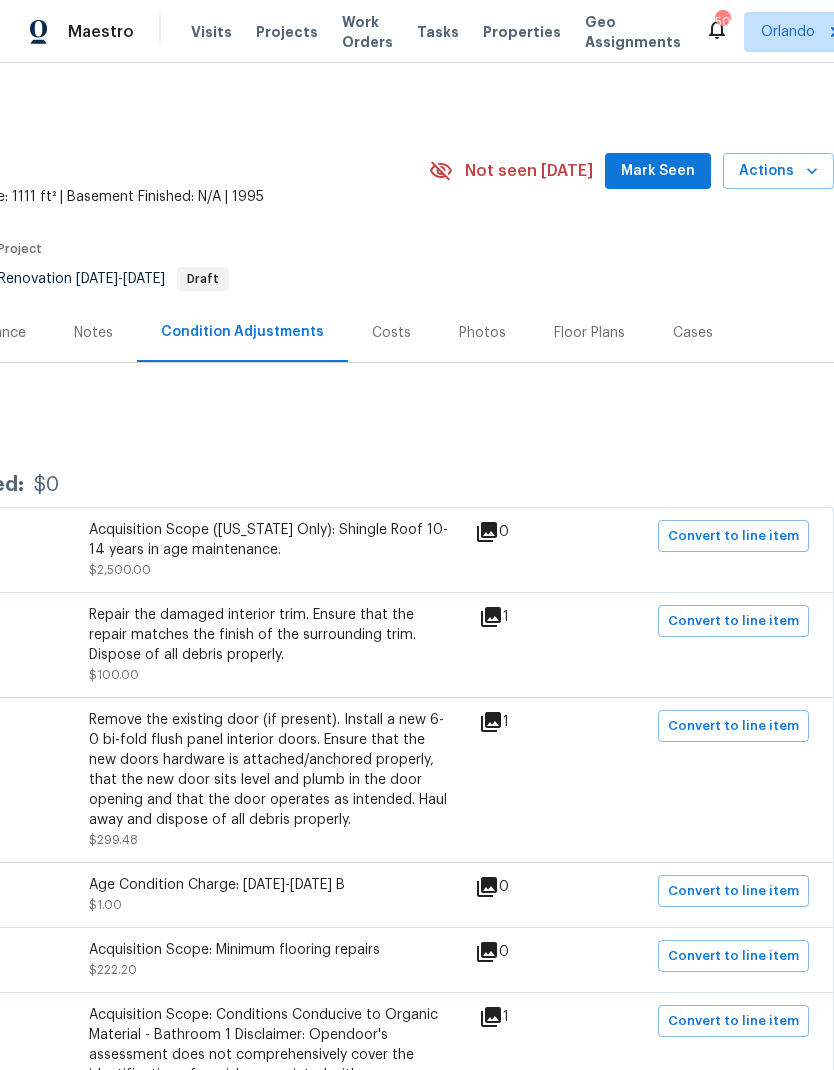 click on "Not seen today" at bounding box center [529, 171] 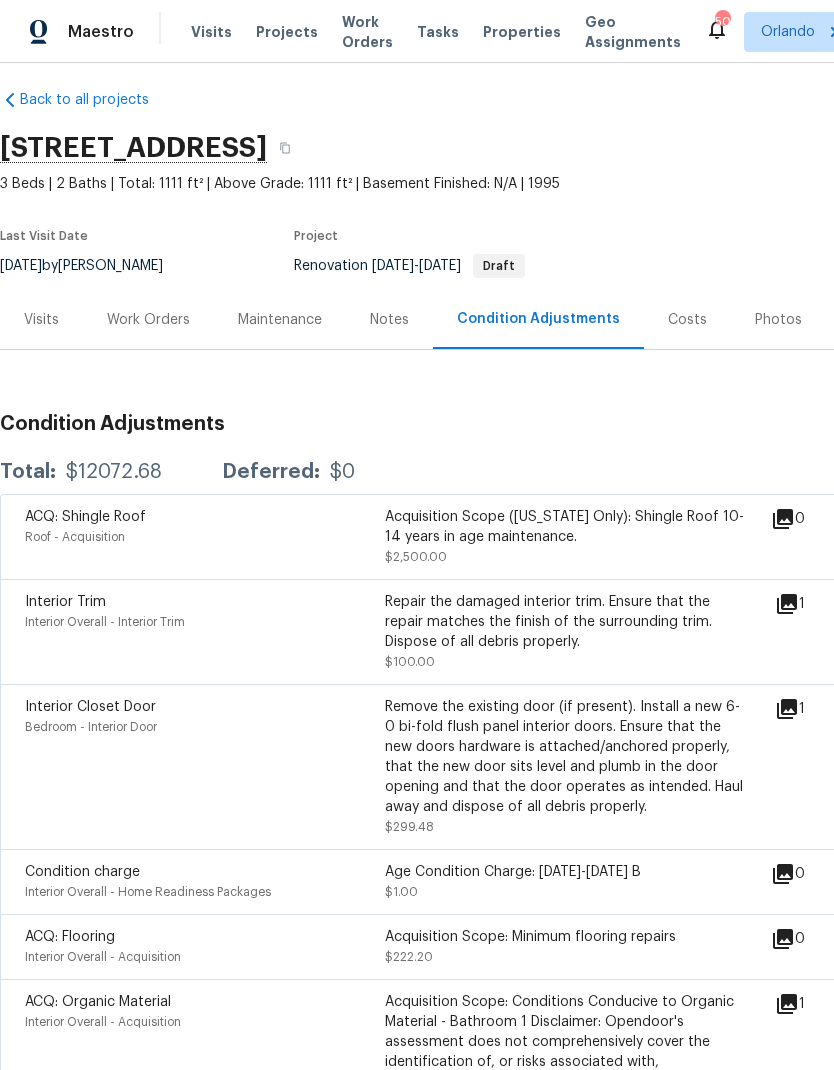 scroll, scrollTop: 13, scrollLeft: 0, axis: vertical 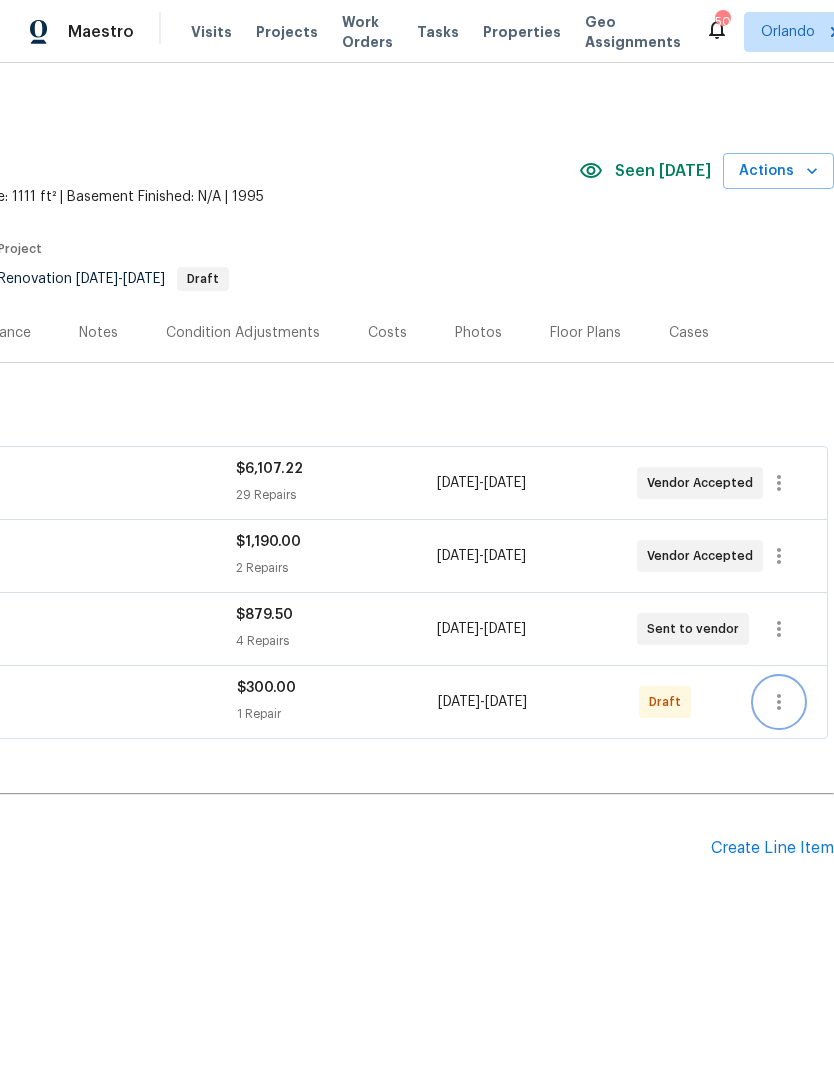 click at bounding box center [779, 702] 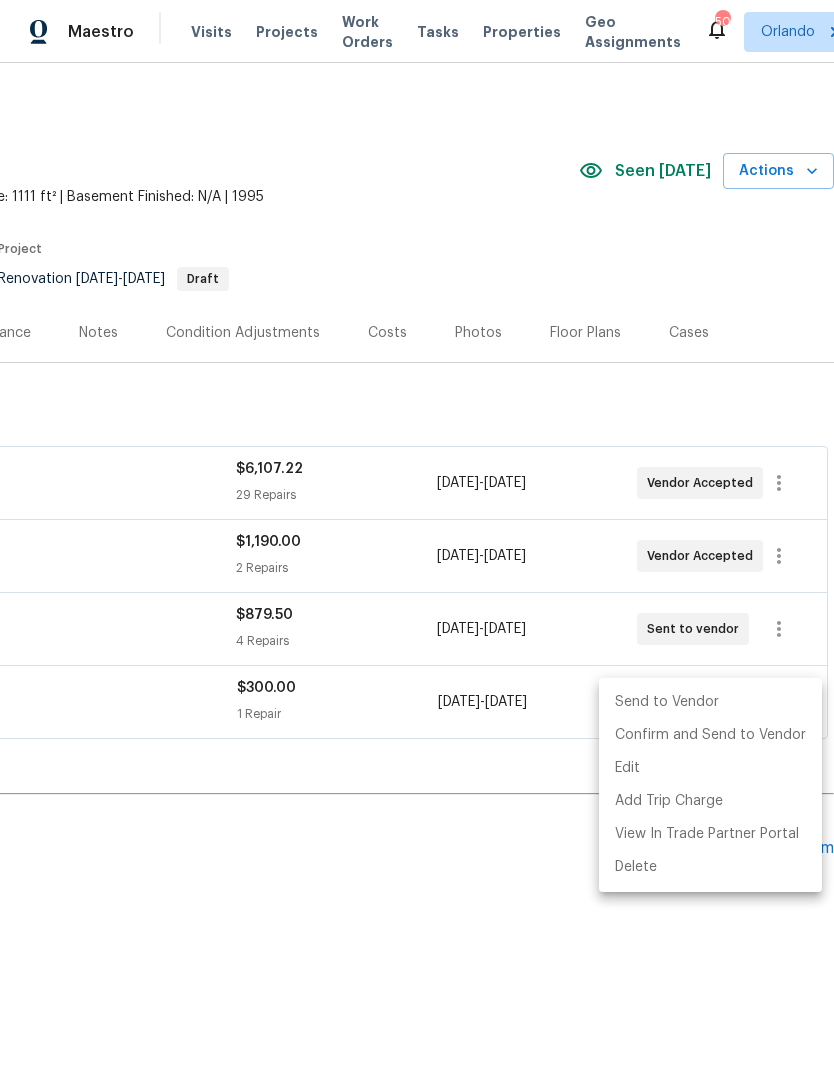 click on "Send to Vendor" at bounding box center (710, 702) 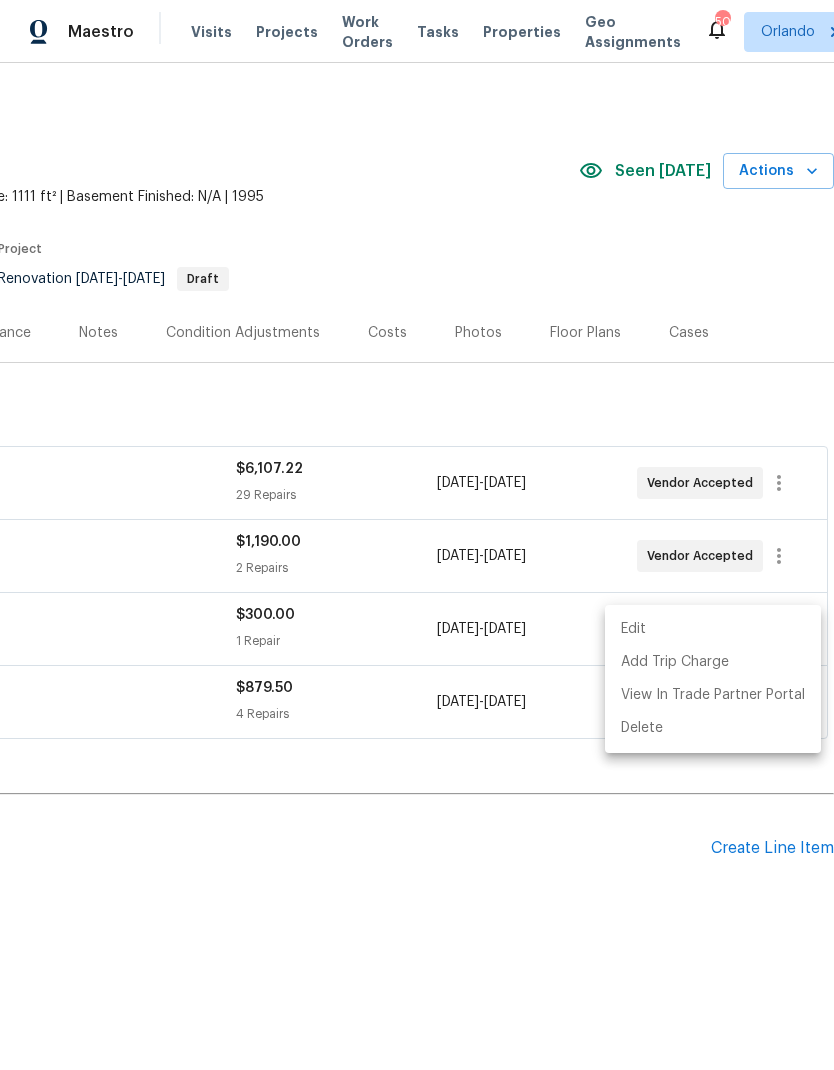 click at bounding box center (417, 535) 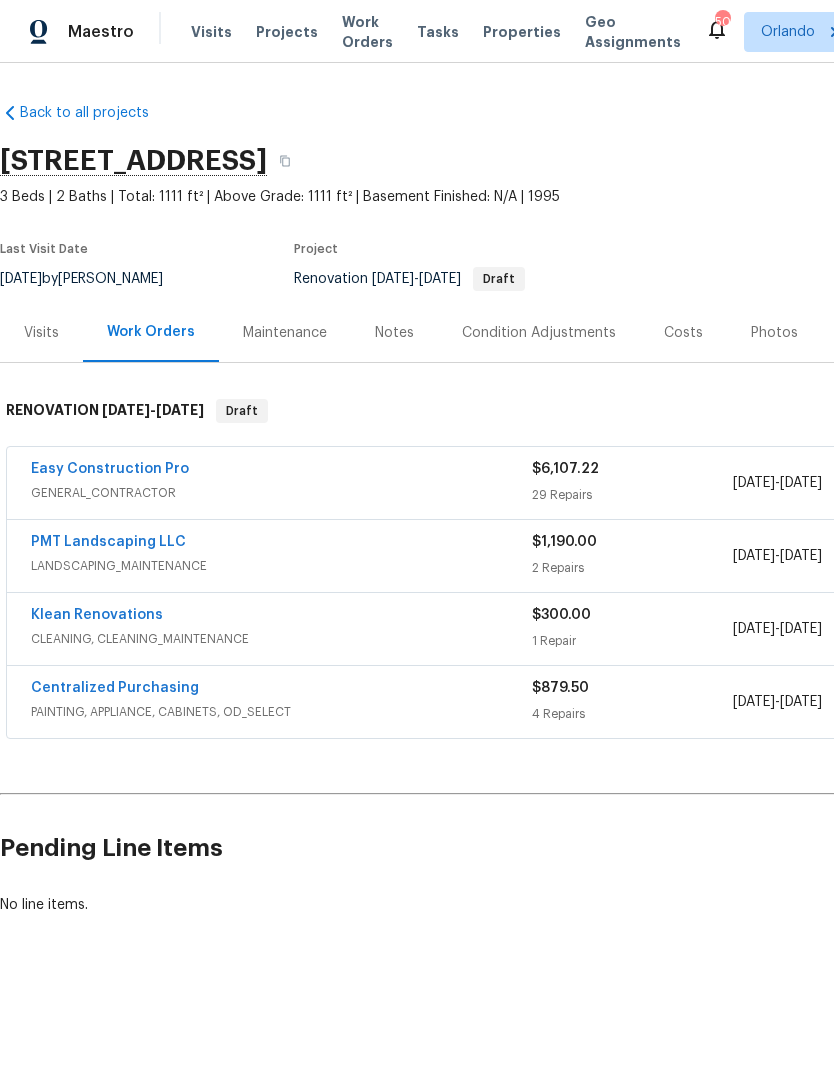 scroll, scrollTop: 0, scrollLeft: 0, axis: both 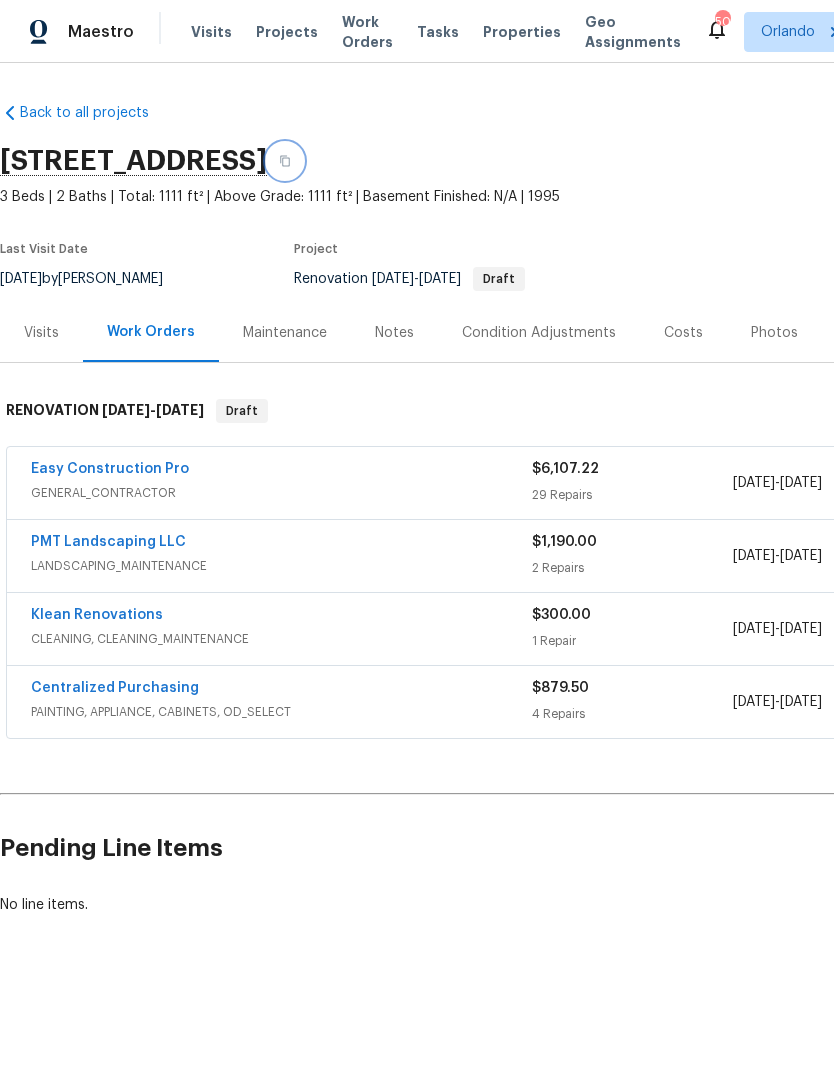 click at bounding box center (285, 161) 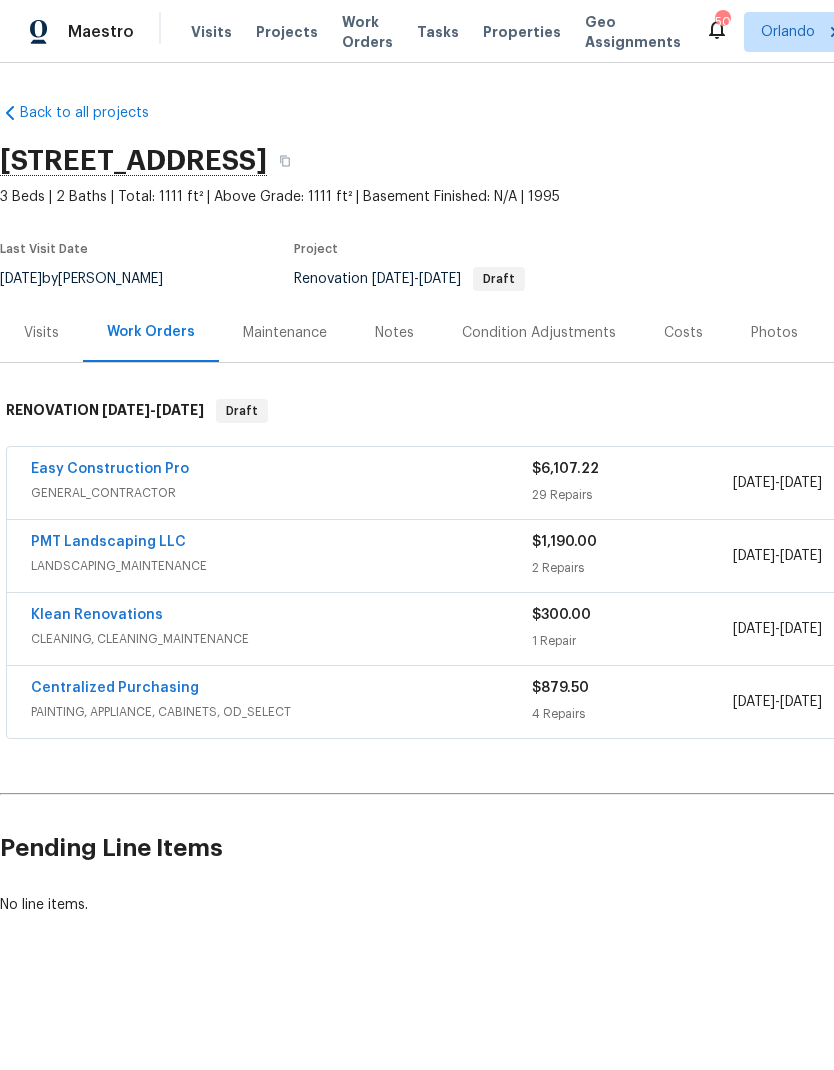 click on "Easy Construction Pro" at bounding box center (110, 469) 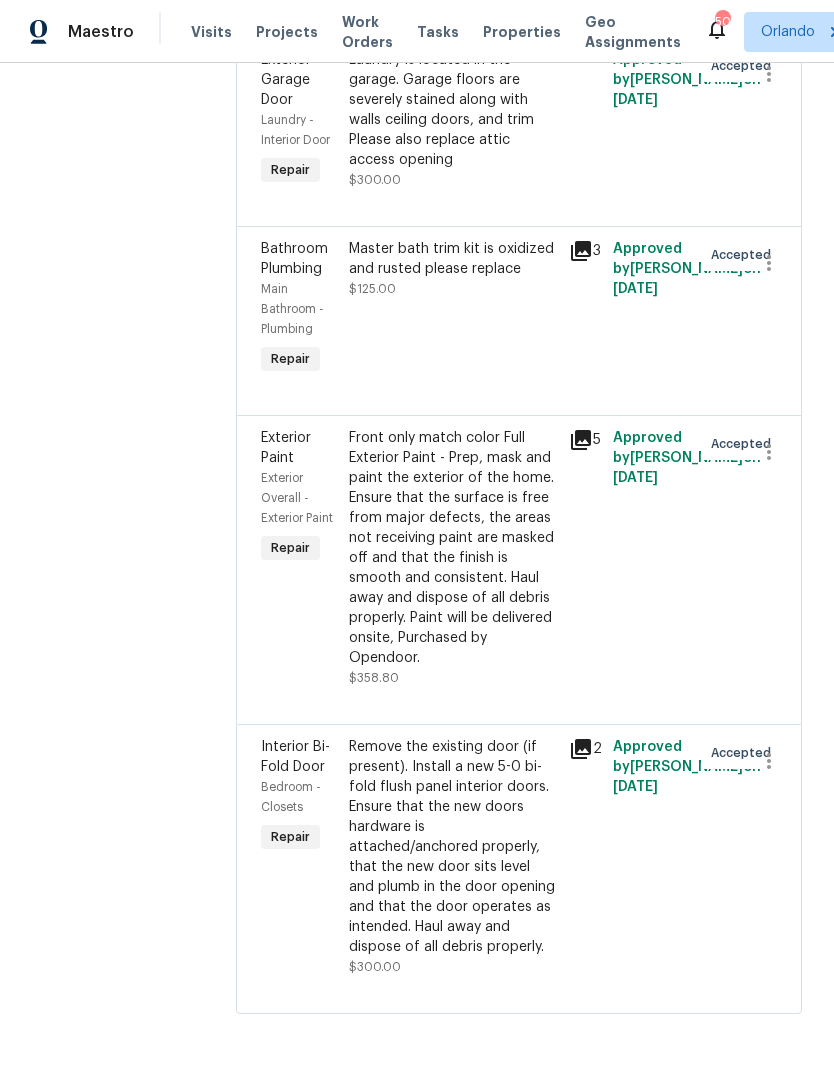 scroll, scrollTop: 6942, scrollLeft: 0, axis: vertical 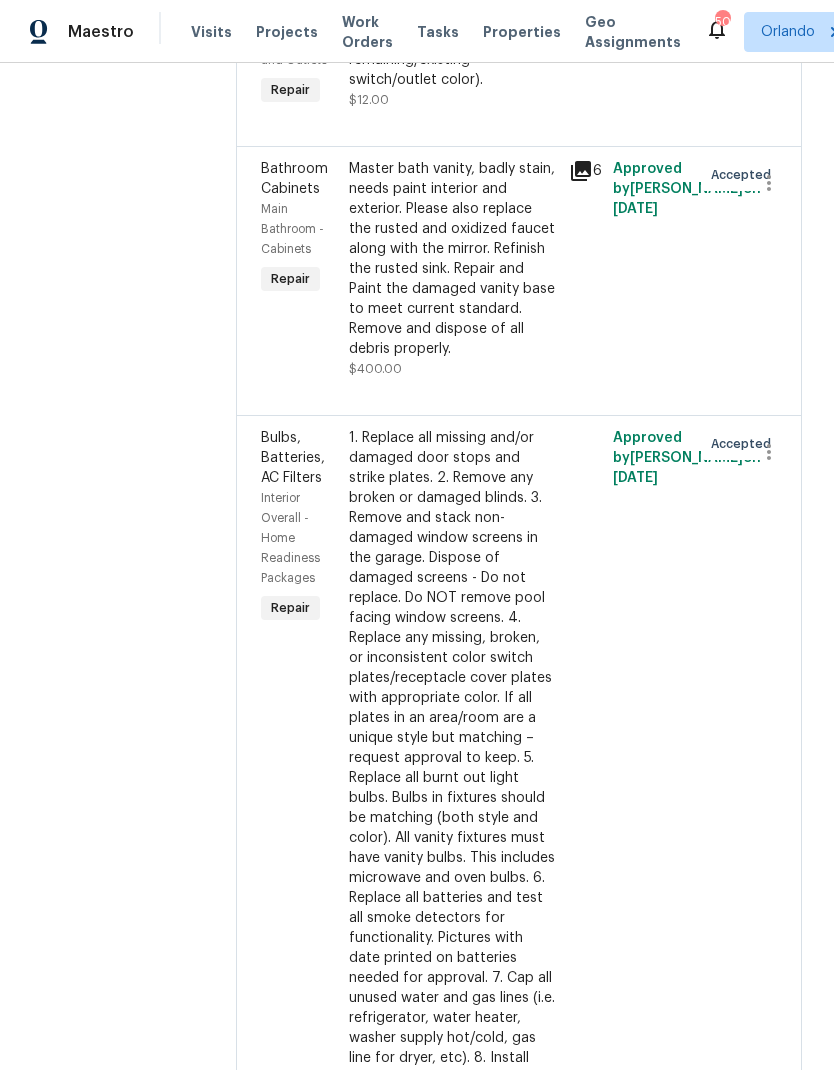 click 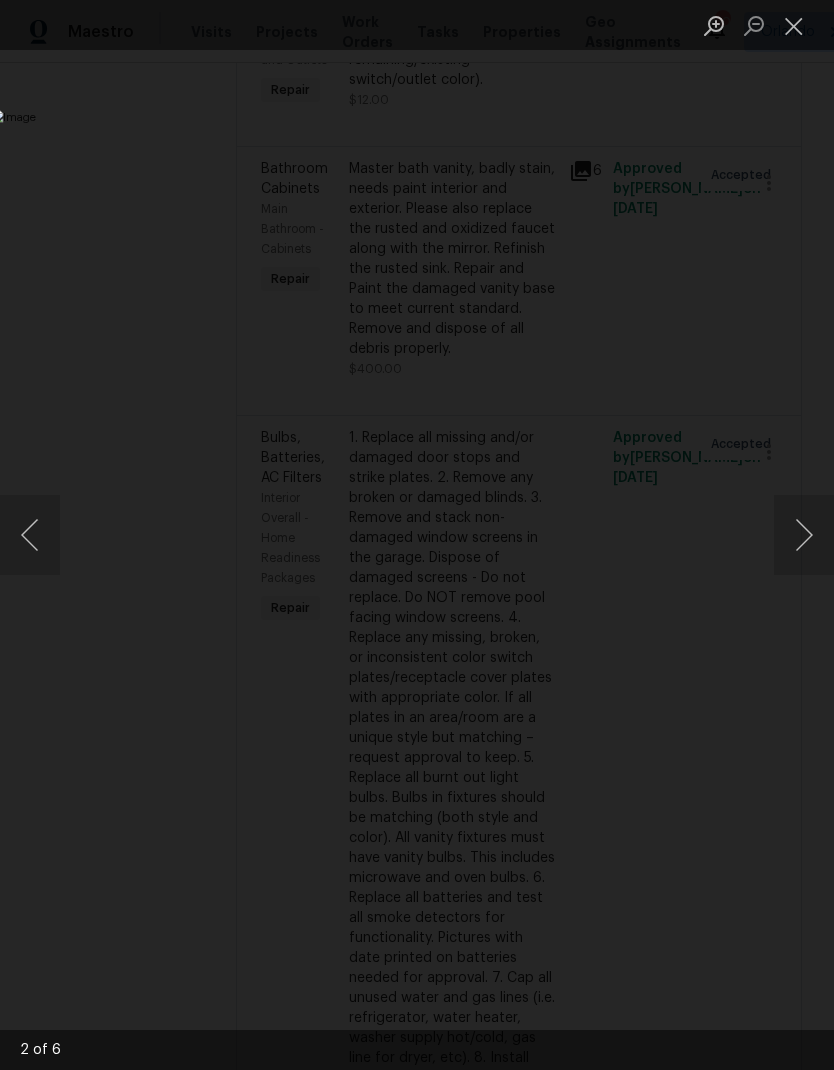 click at bounding box center (794, 25) 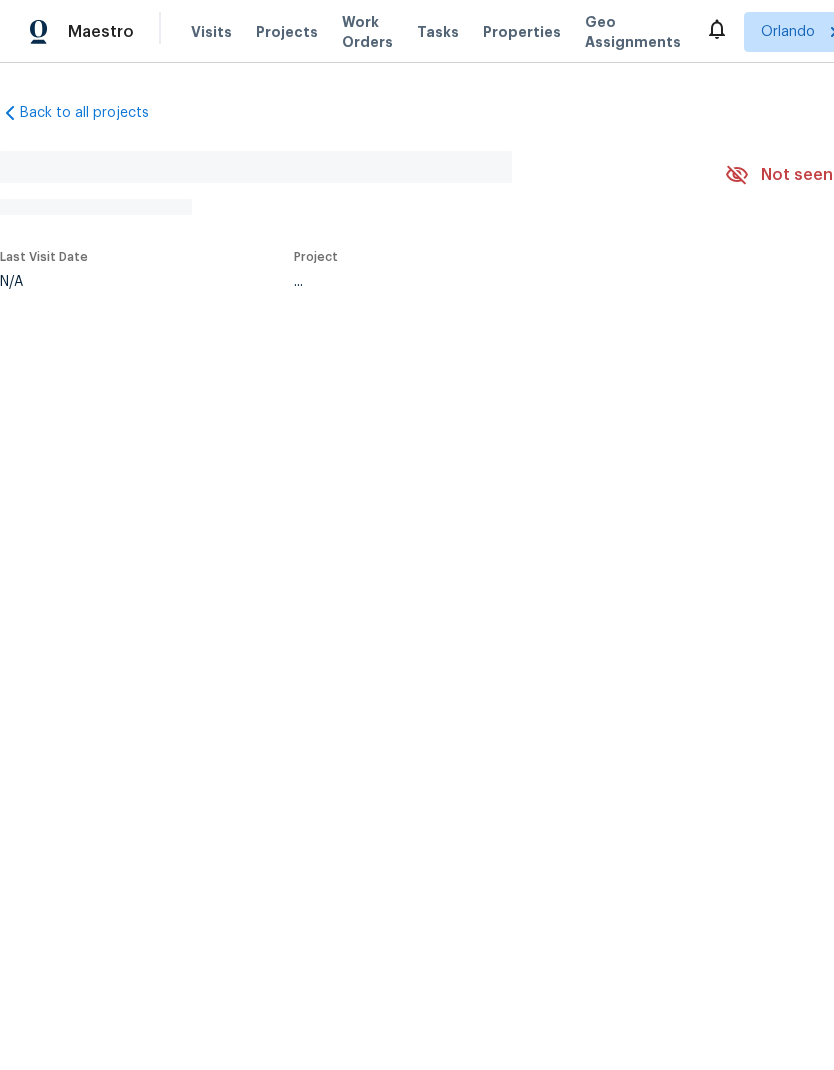 scroll, scrollTop: 0, scrollLeft: 0, axis: both 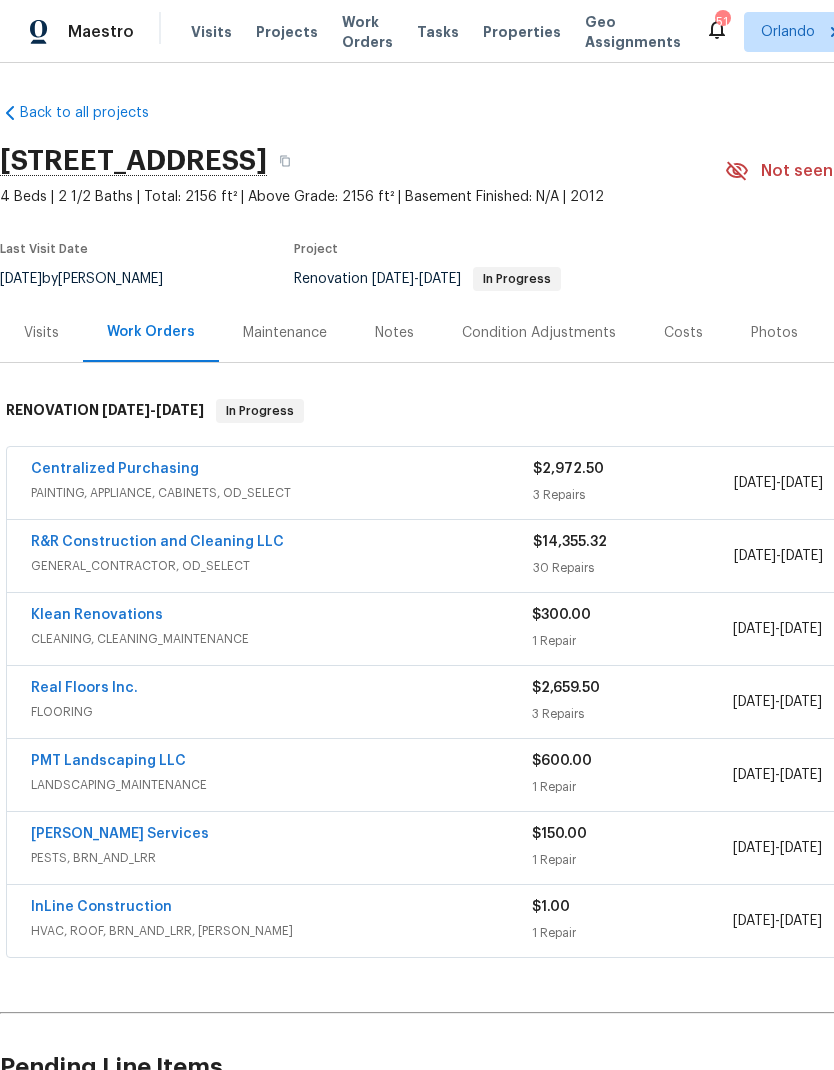 click on "Real Floors Inc." at bounding box center [84, 688] 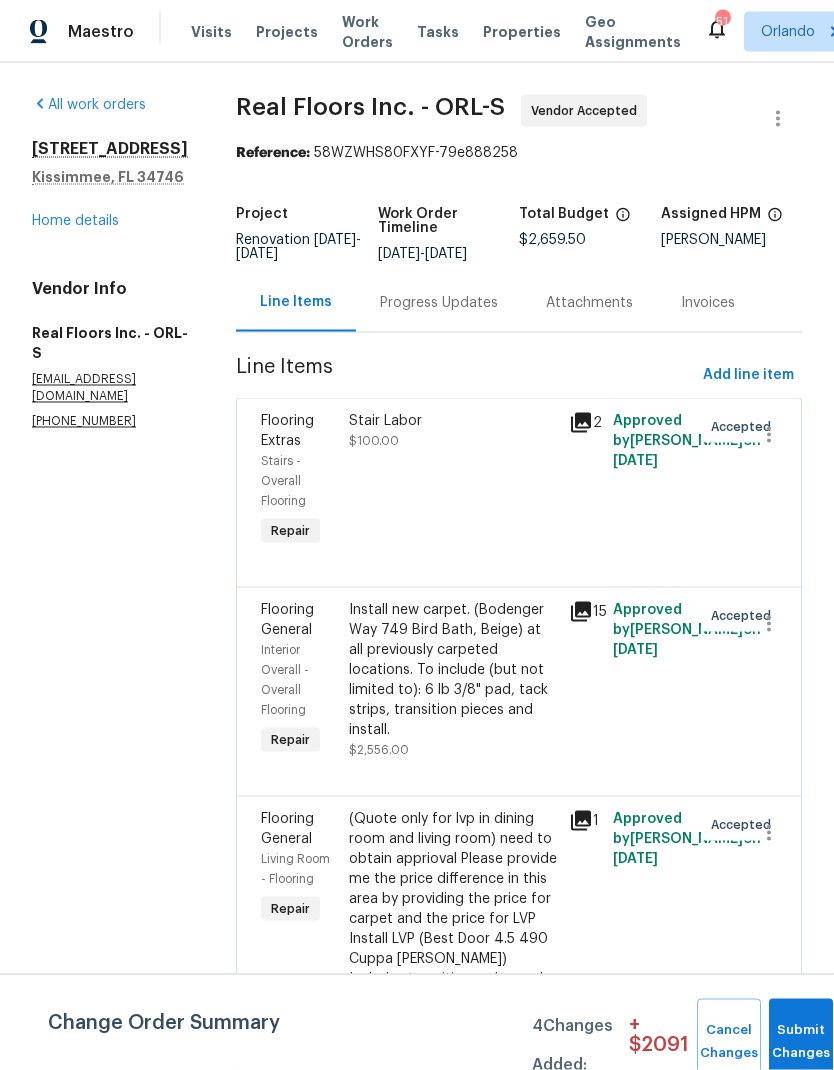 scroll, scrollTop: 80, scrollLeft: 0, axis: vertical 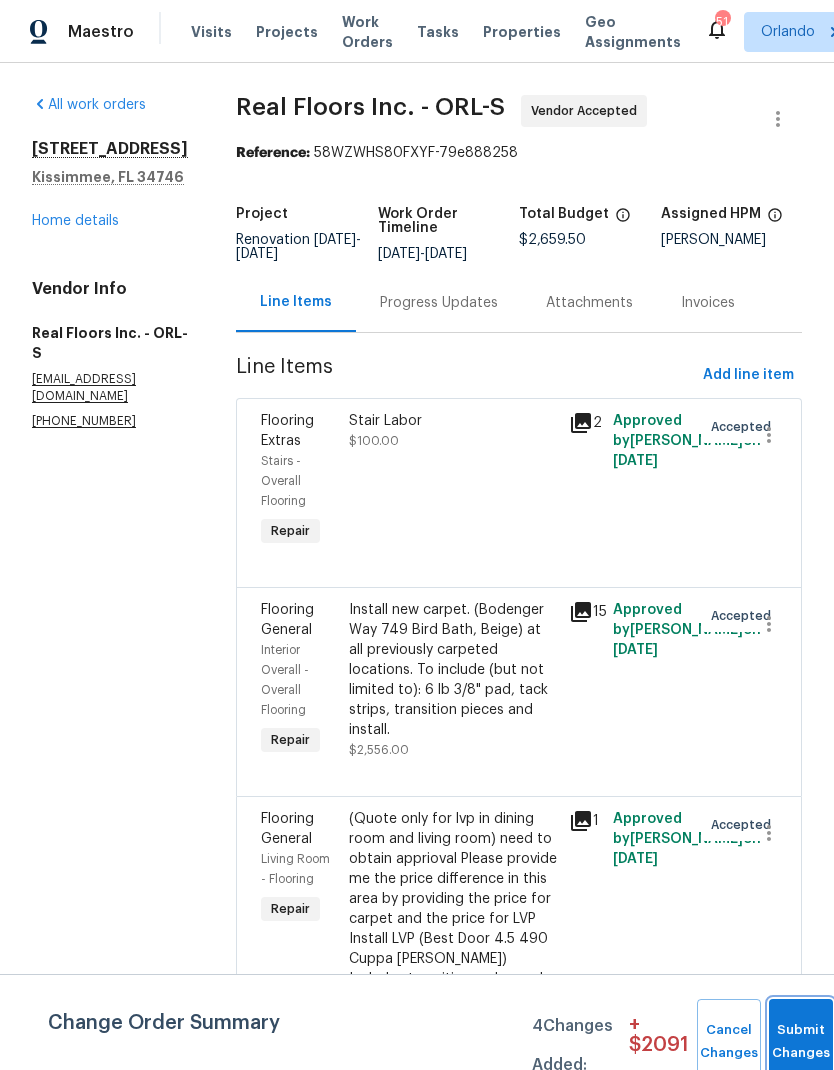 click on "Submit Changes" at bounding box center (801, 1042) 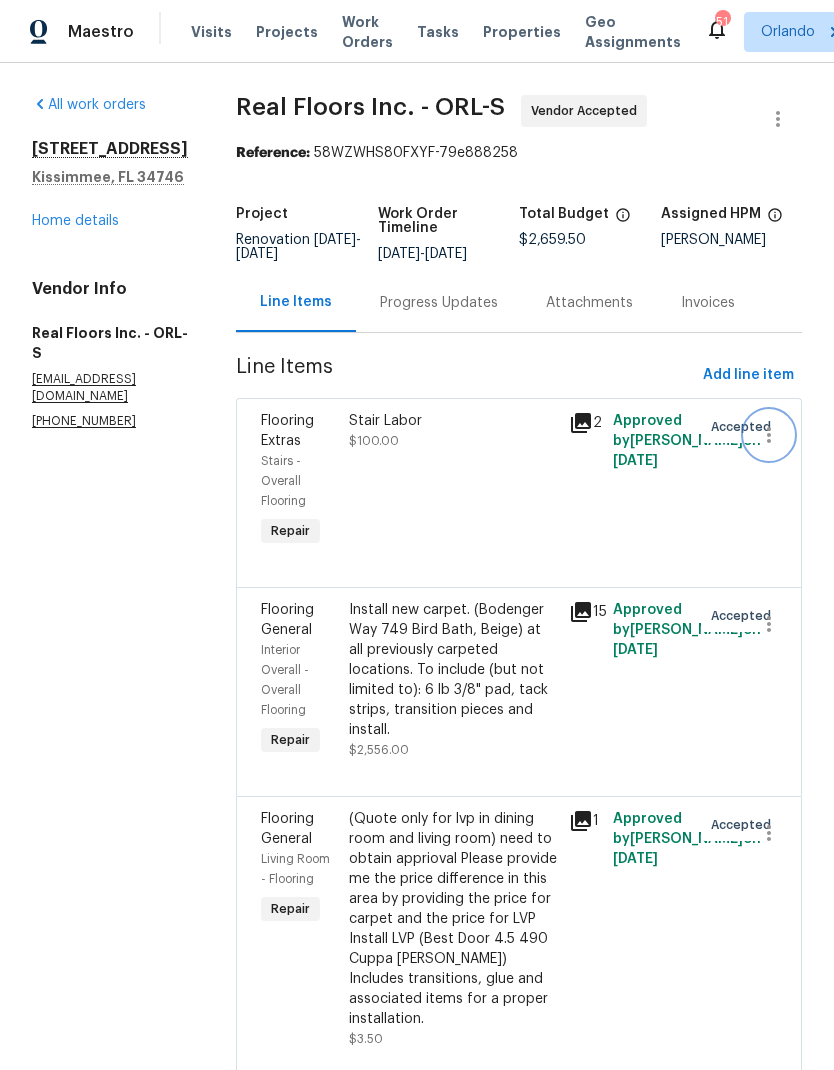 click 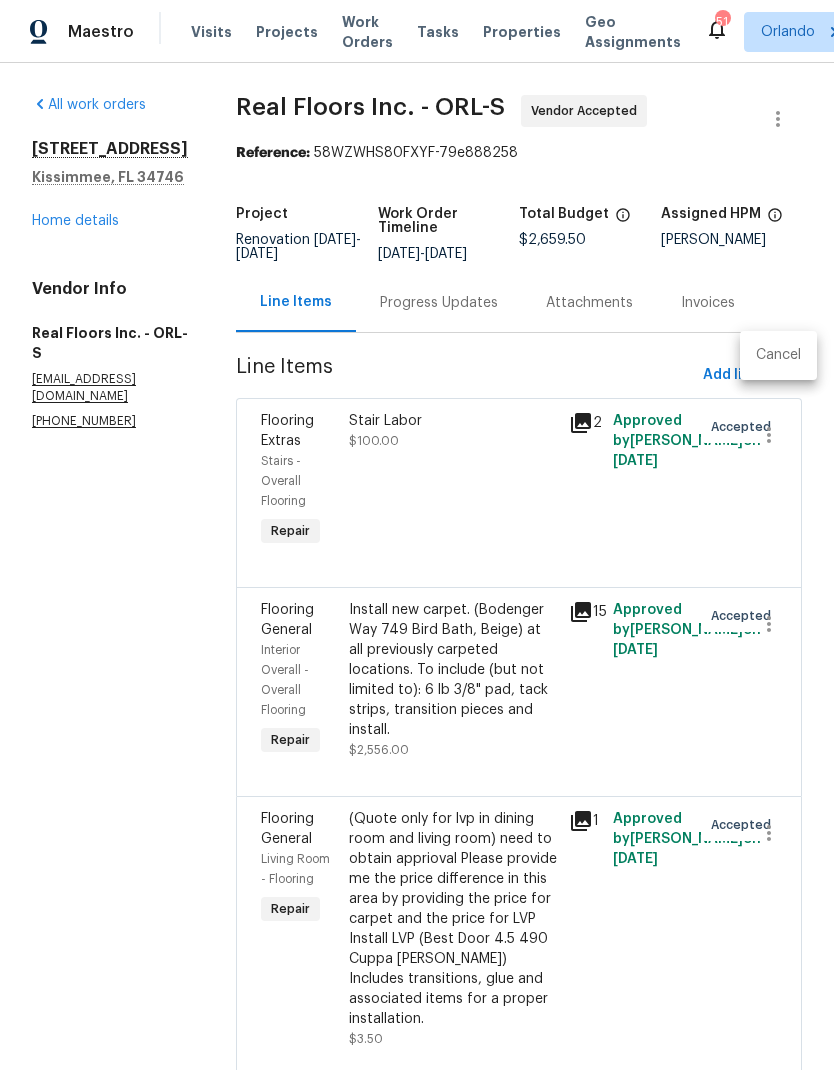 click on "Cancel" at bounding box center (778, 355) 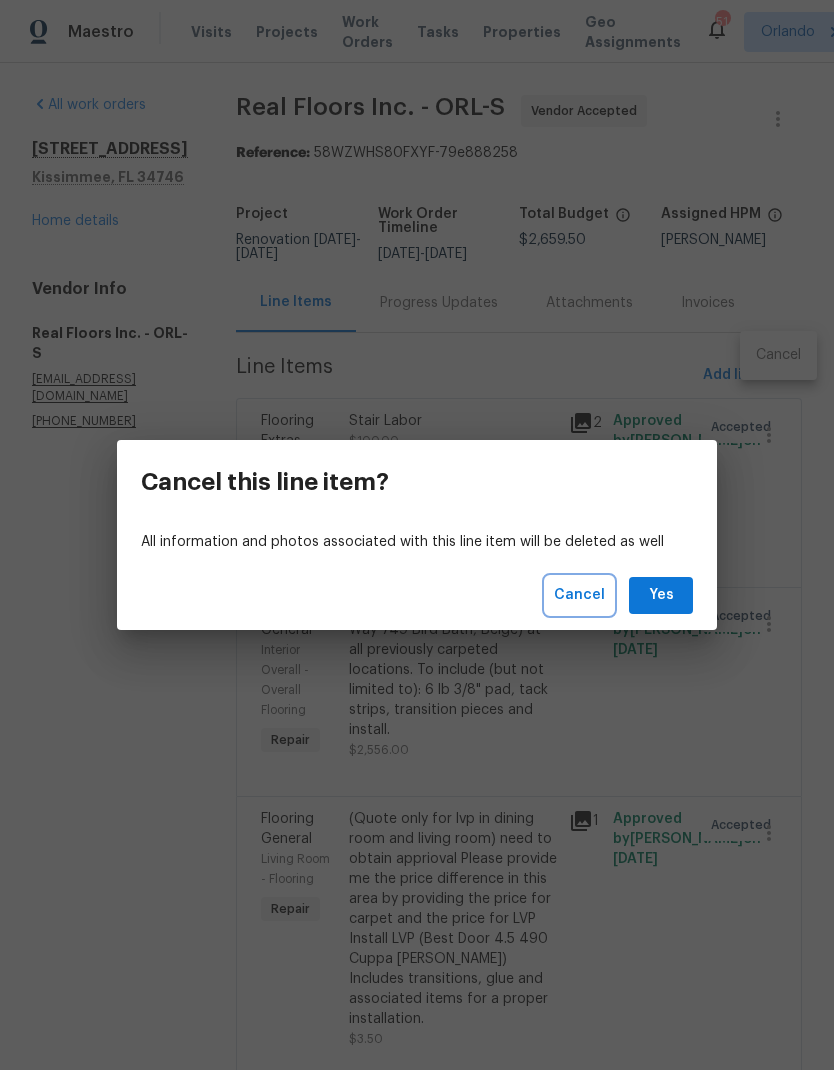 click on "Cancel" at bounding box center (579, 595) 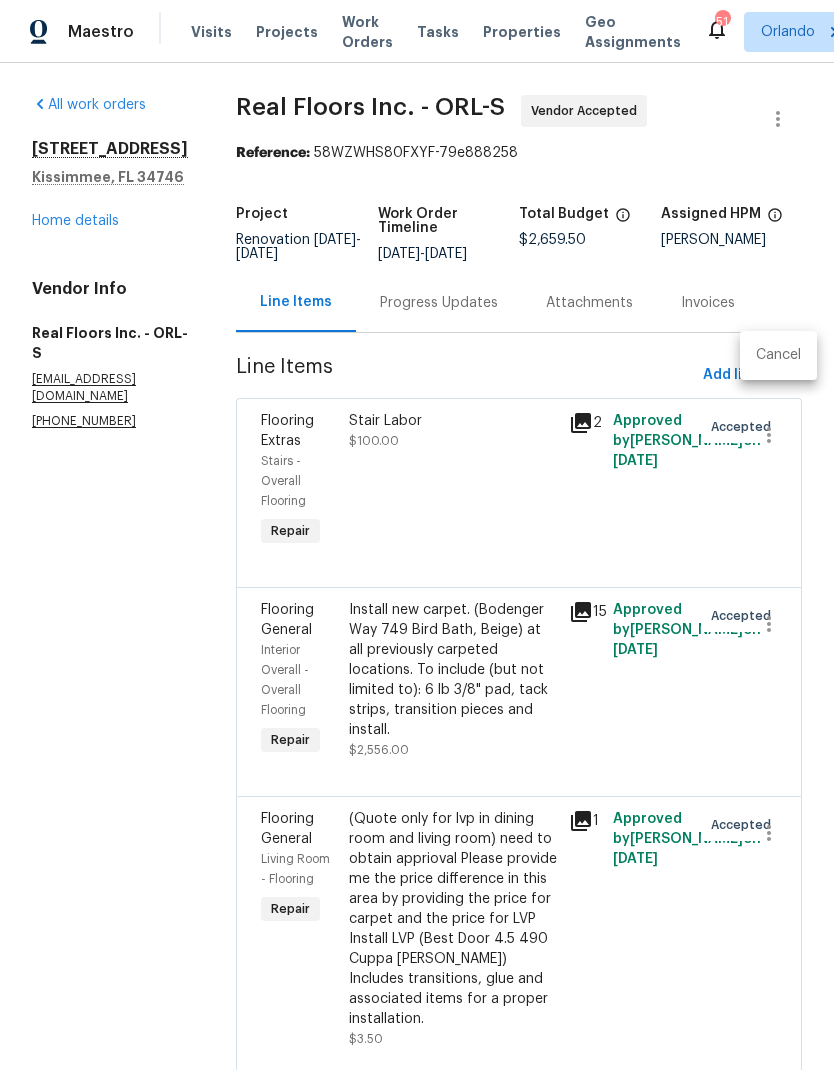 click at bounding box center (417, 535) 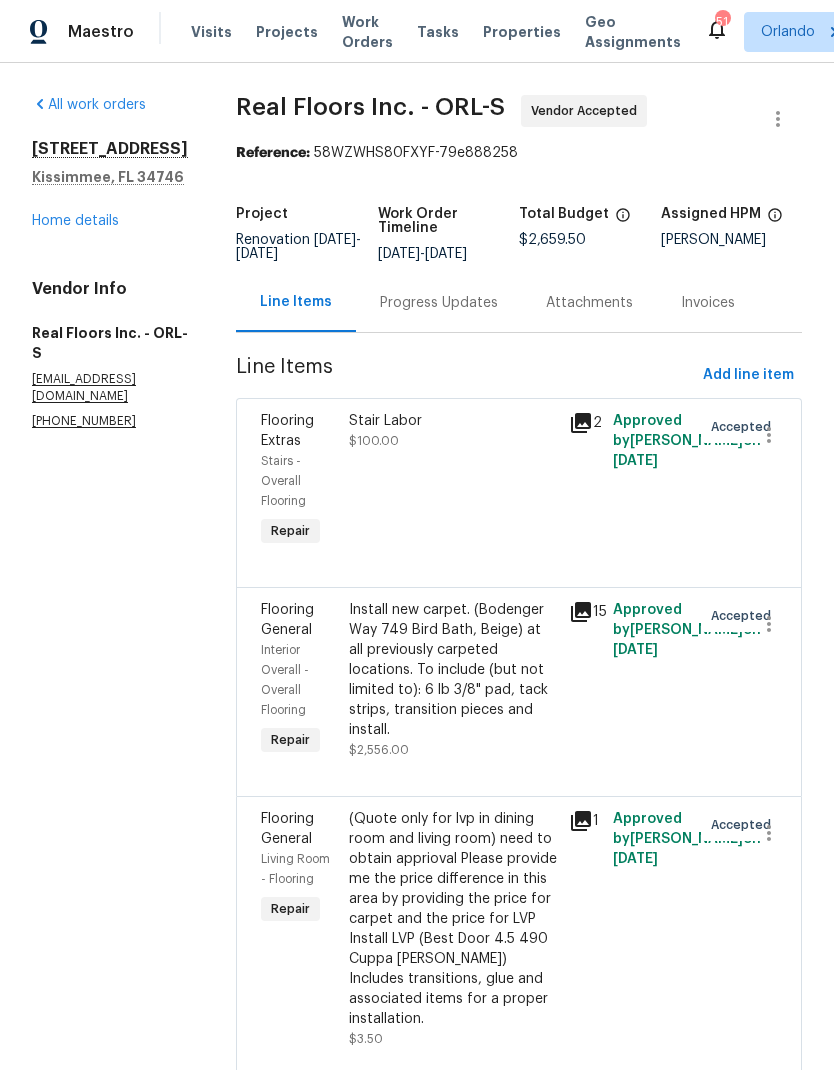 click 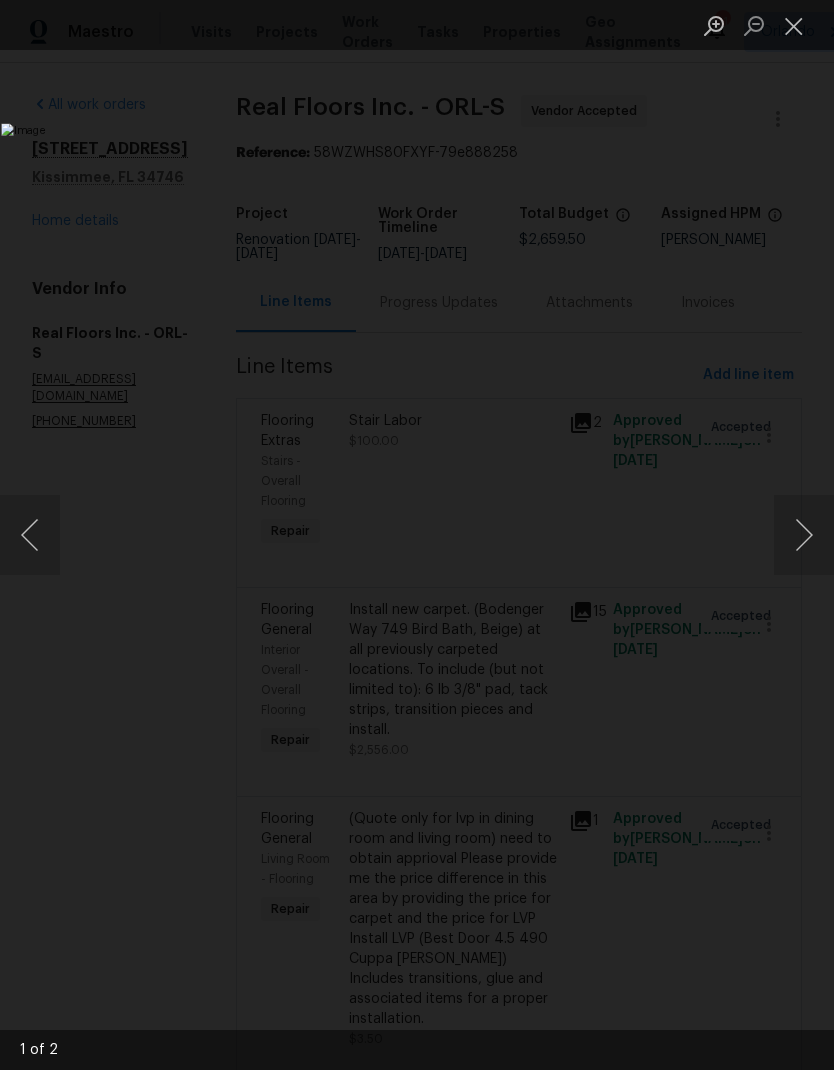 click at bounding box center [804, 535] 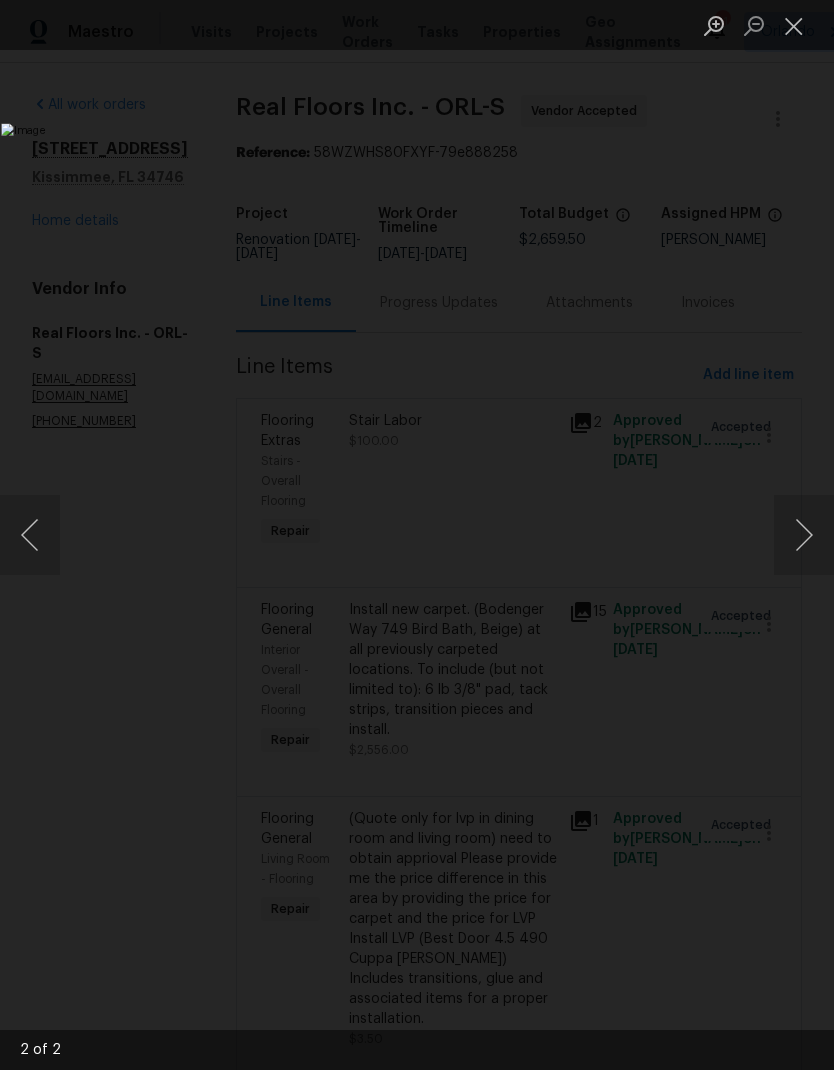 click at bounding box center [794, 25] 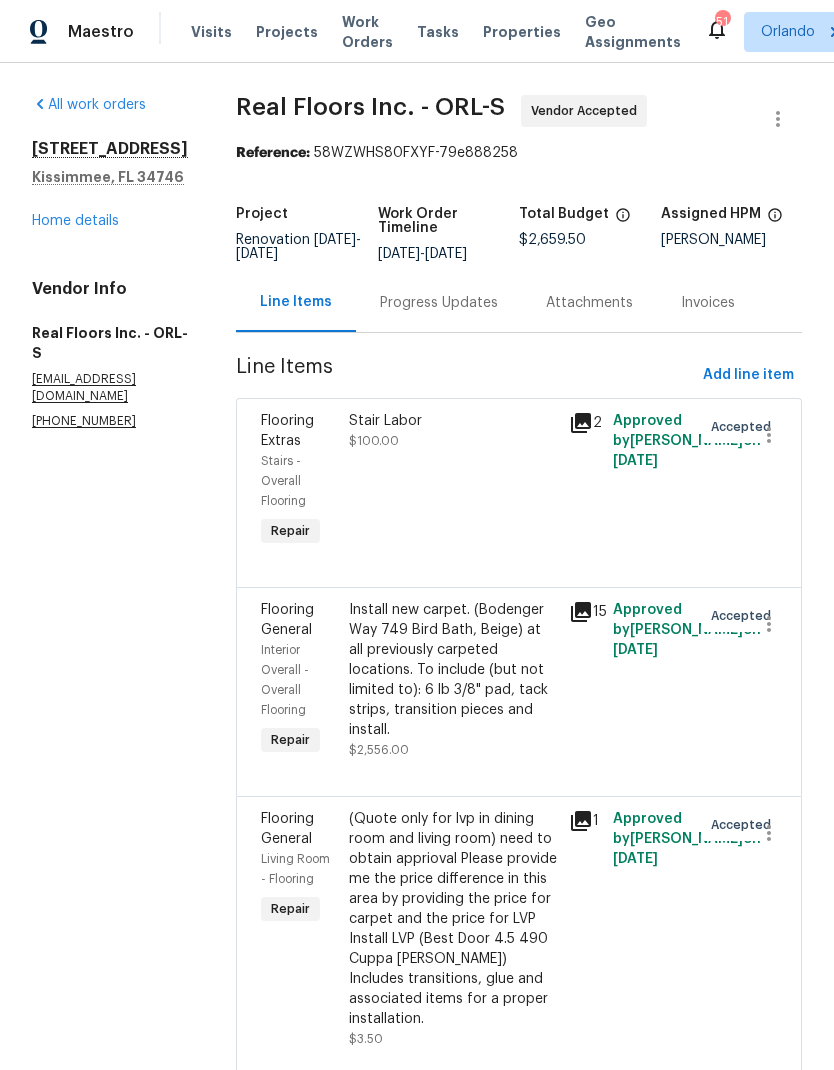 click on "Stair Labor $100.00" at bounding box center (453, 431) 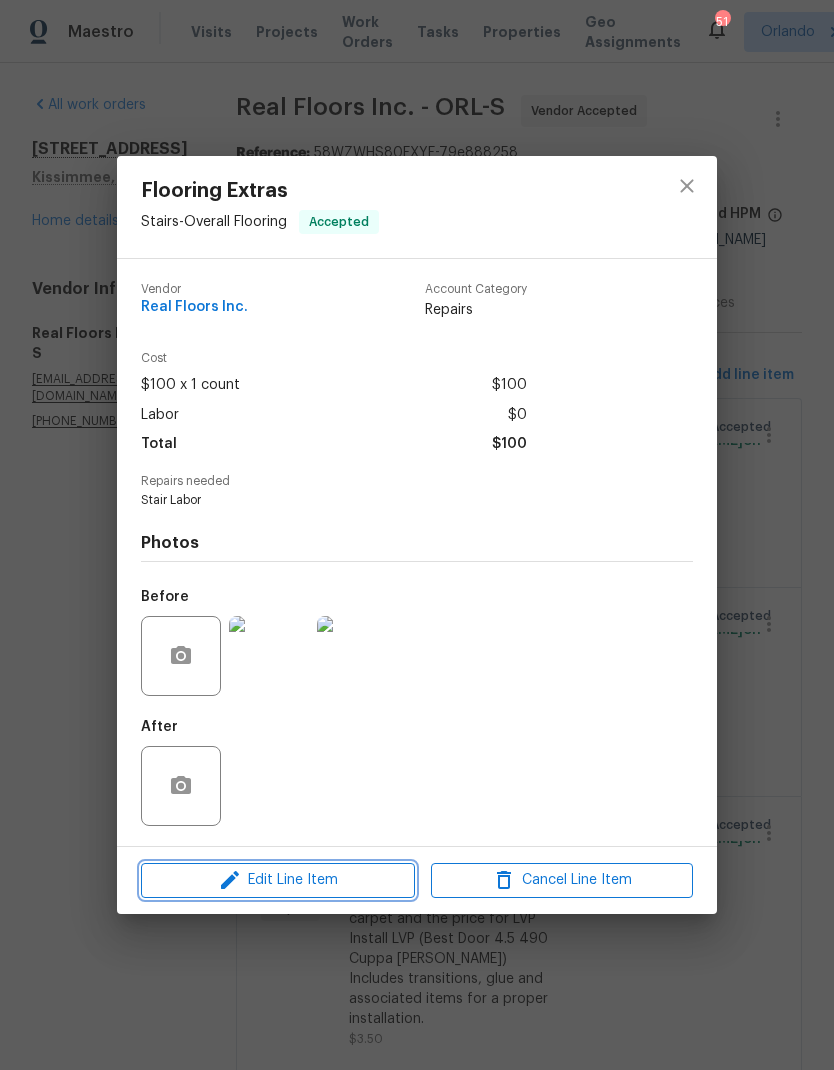 click on "Edit Line Item" at bounding box center (278, 880) 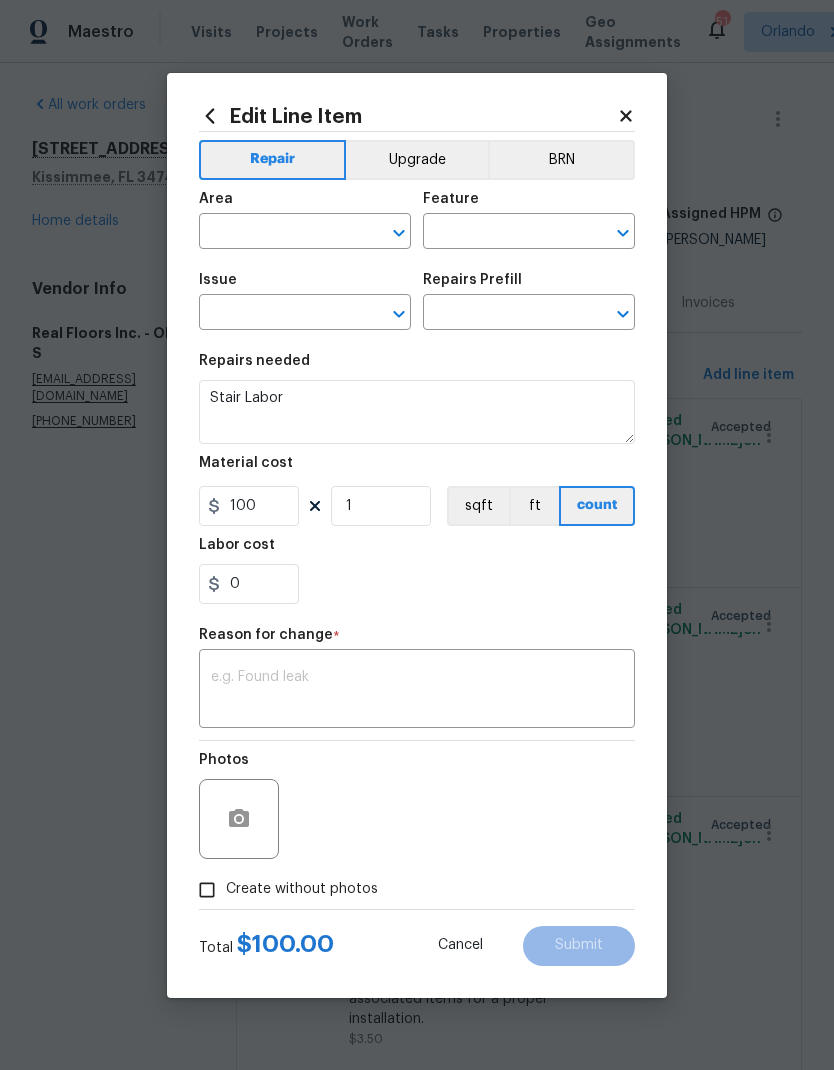 type on "Stairs" 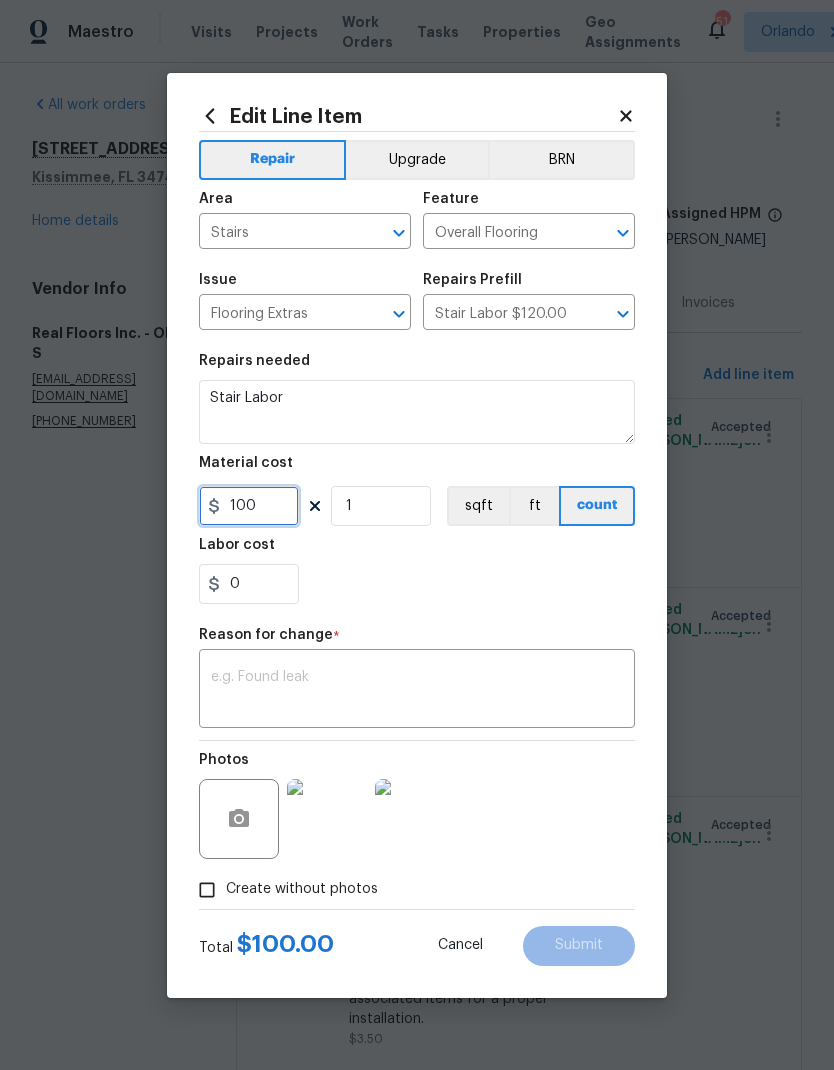 click on "100" at bounding box center [249, 506] 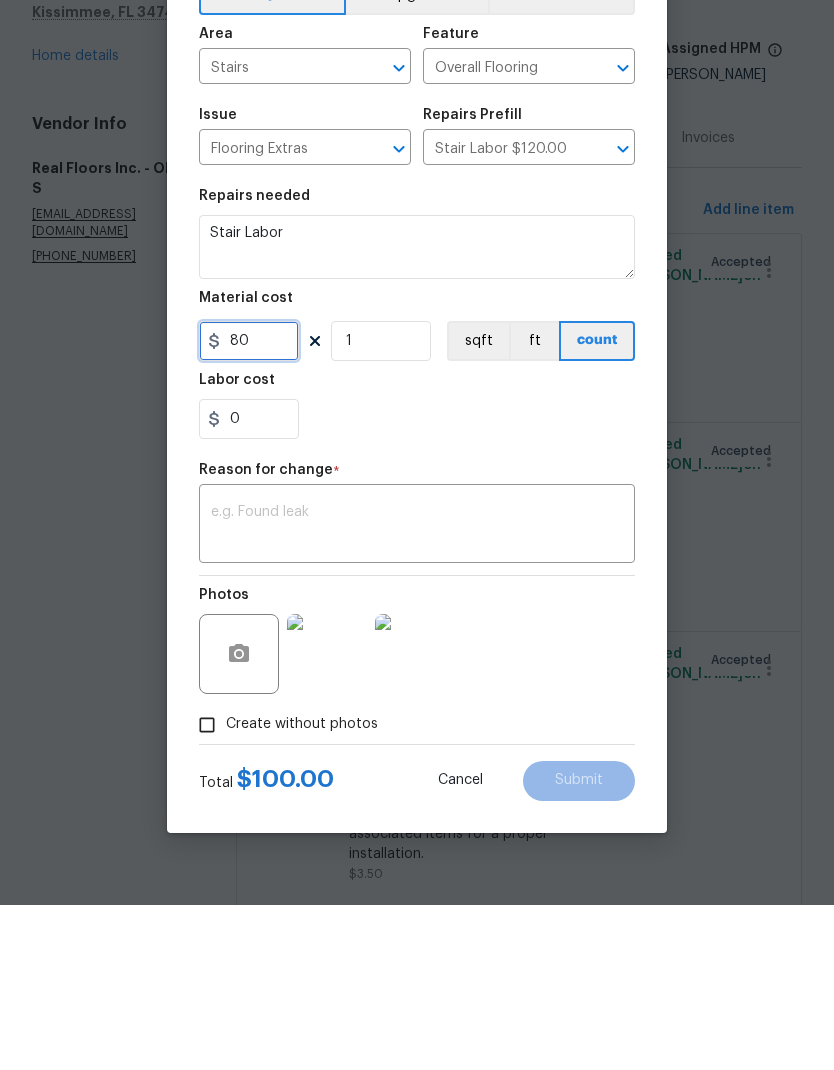 type on "80" 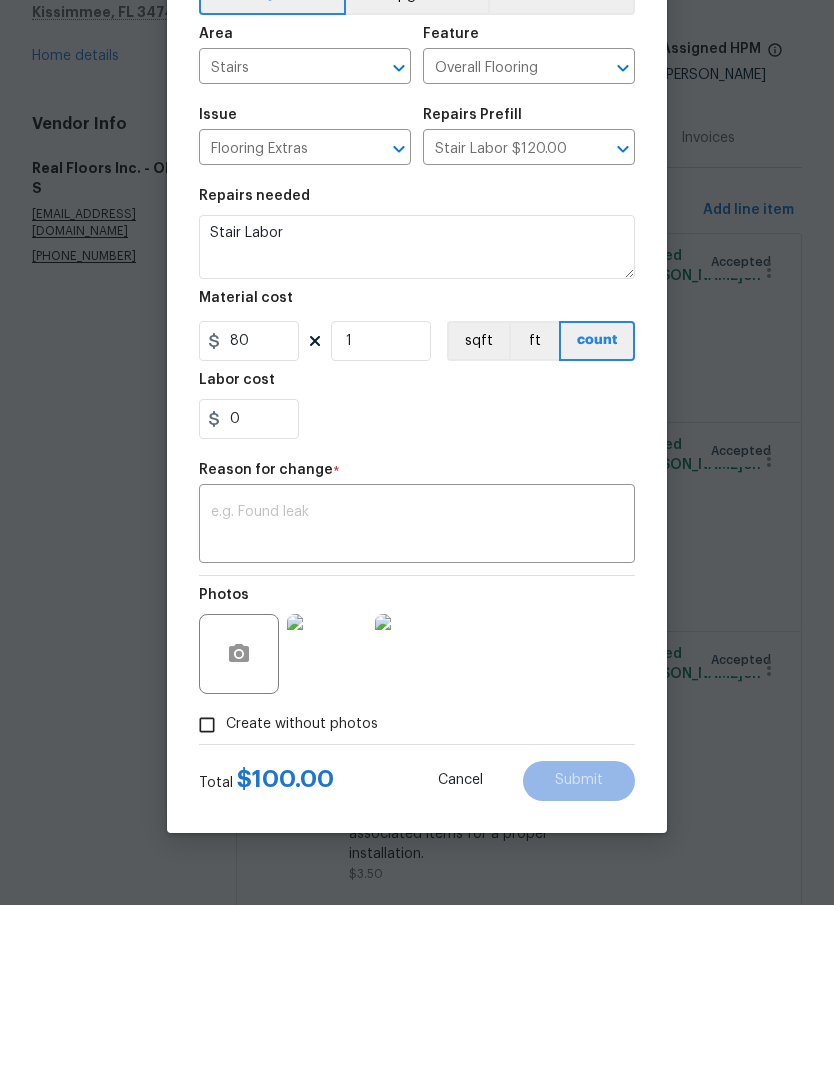 click at bounding box center (417, 691) 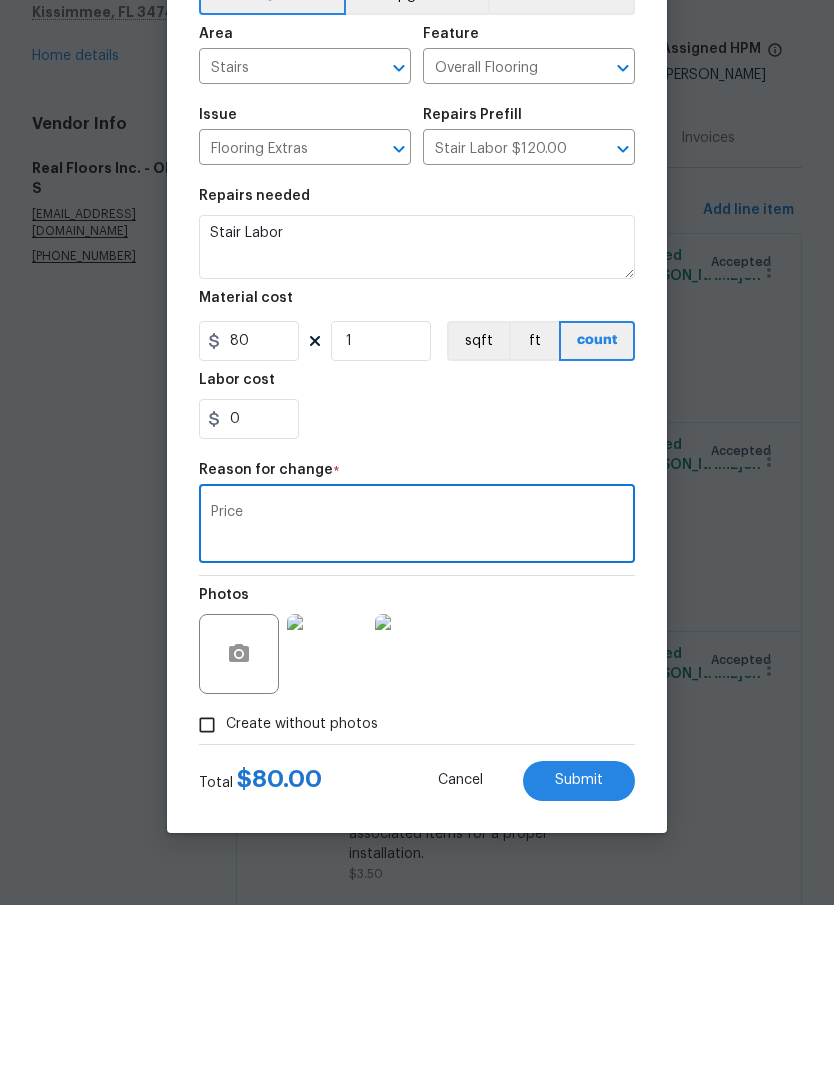type on "Price" 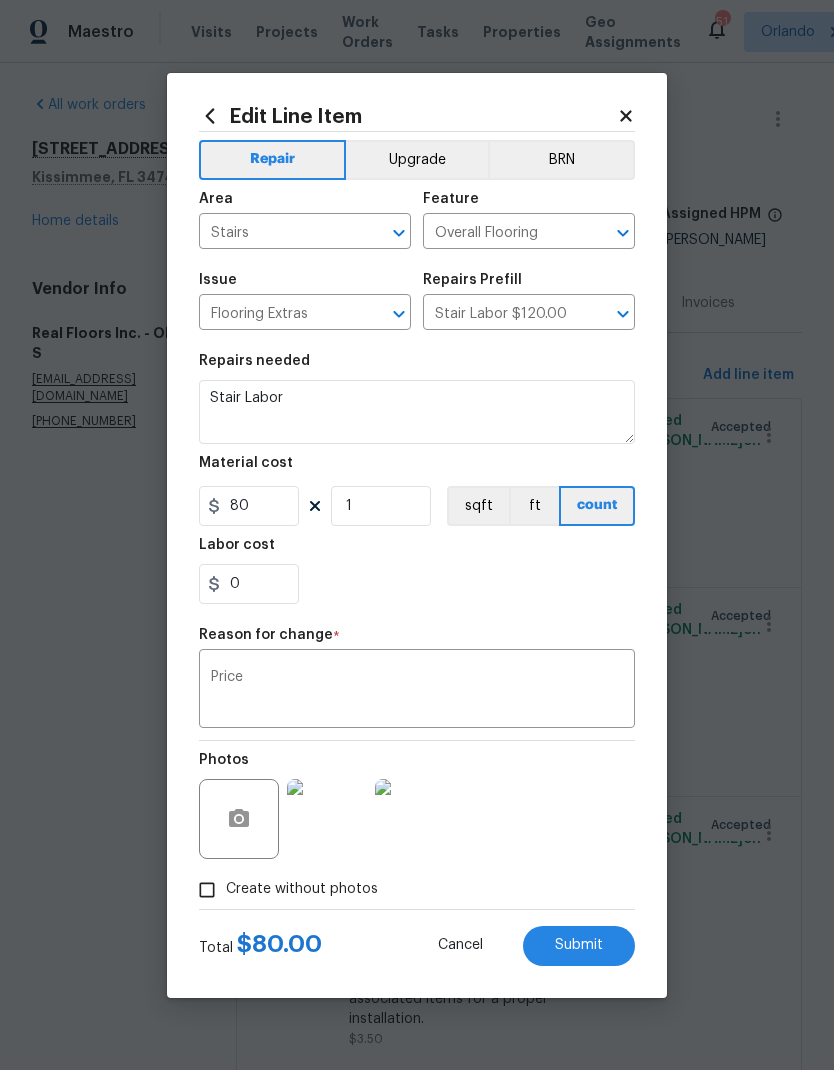 click on "Submit" at bounding box center [579, 946] 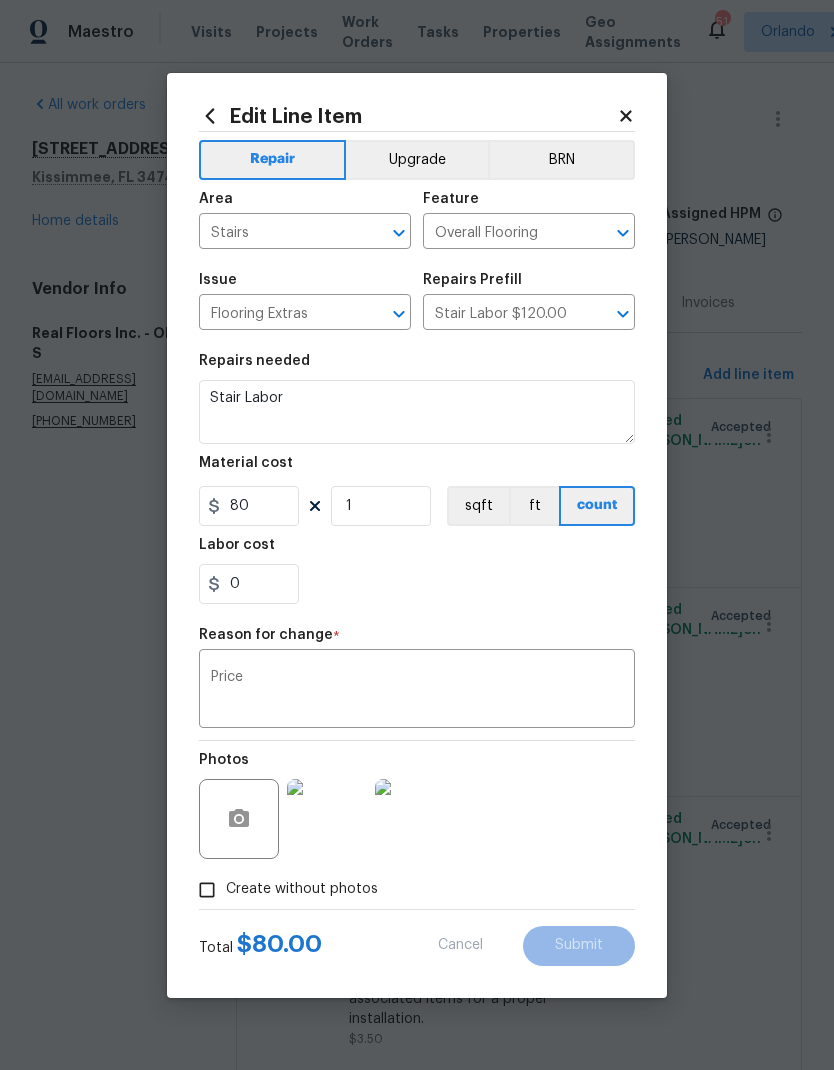 type on "100" 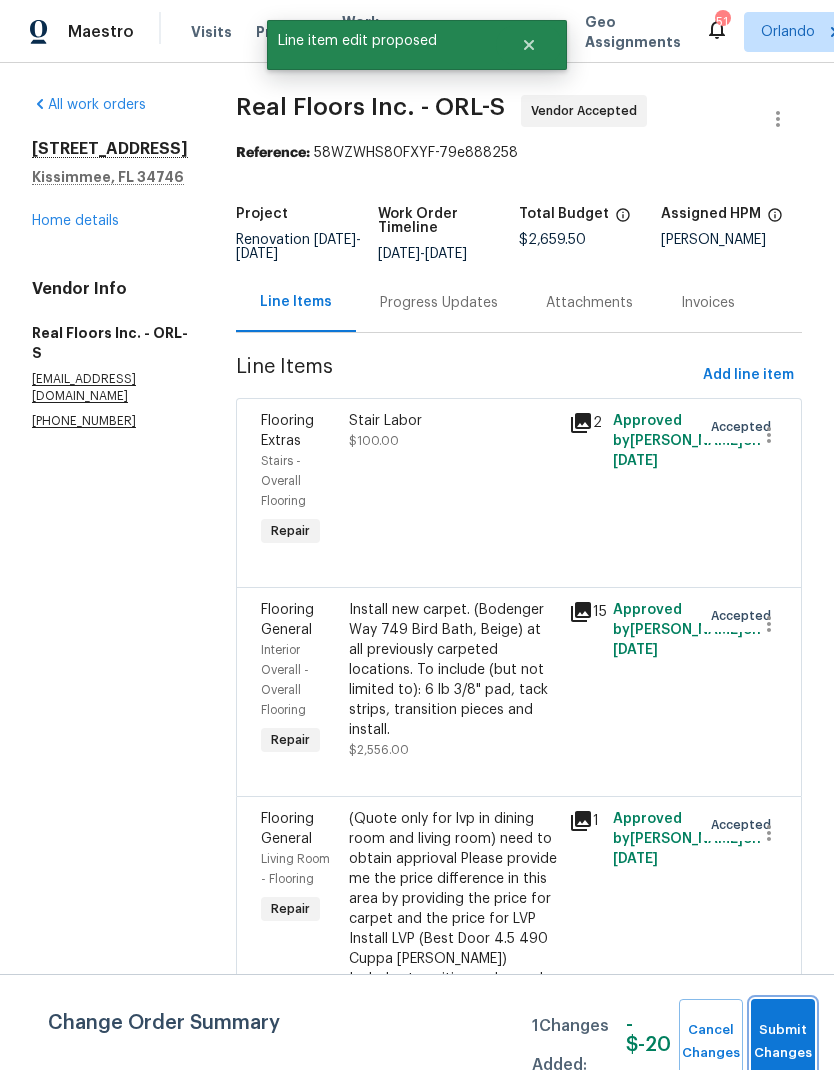 click on "Submit Changes" at bounding box center [783, 1042] 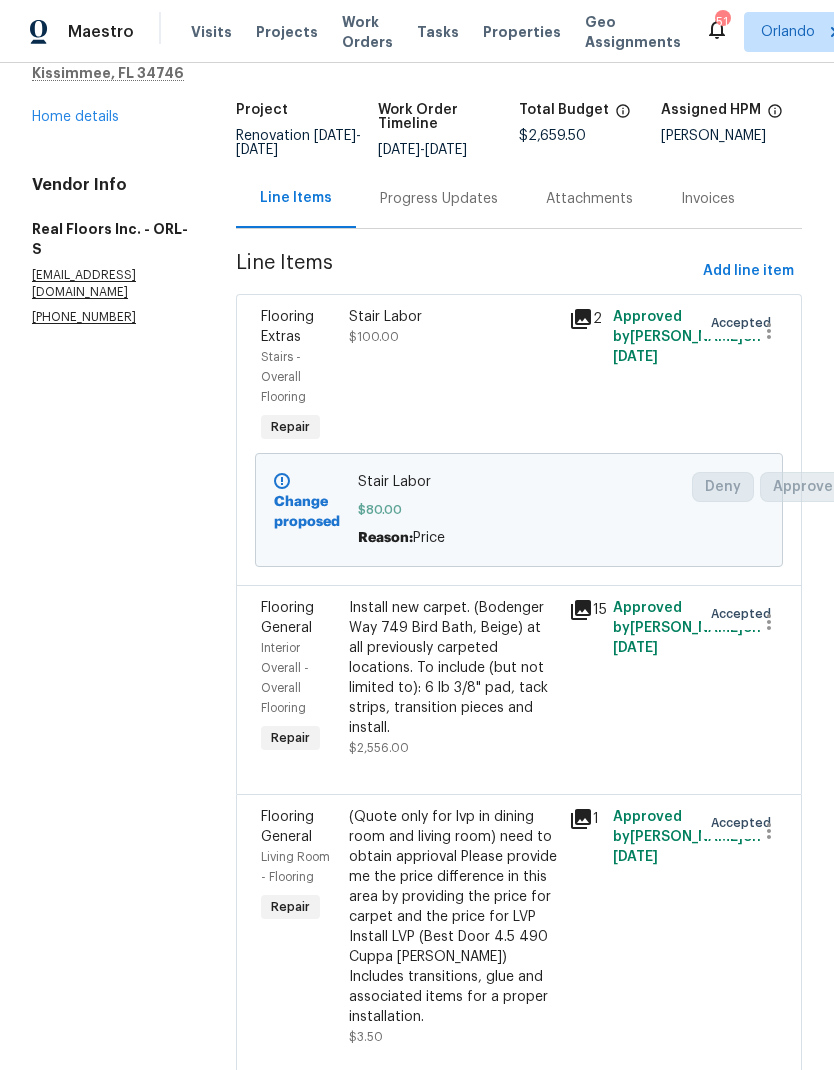 scroll, scrollTop: 103, scrollLeft: 0, axis: vertical 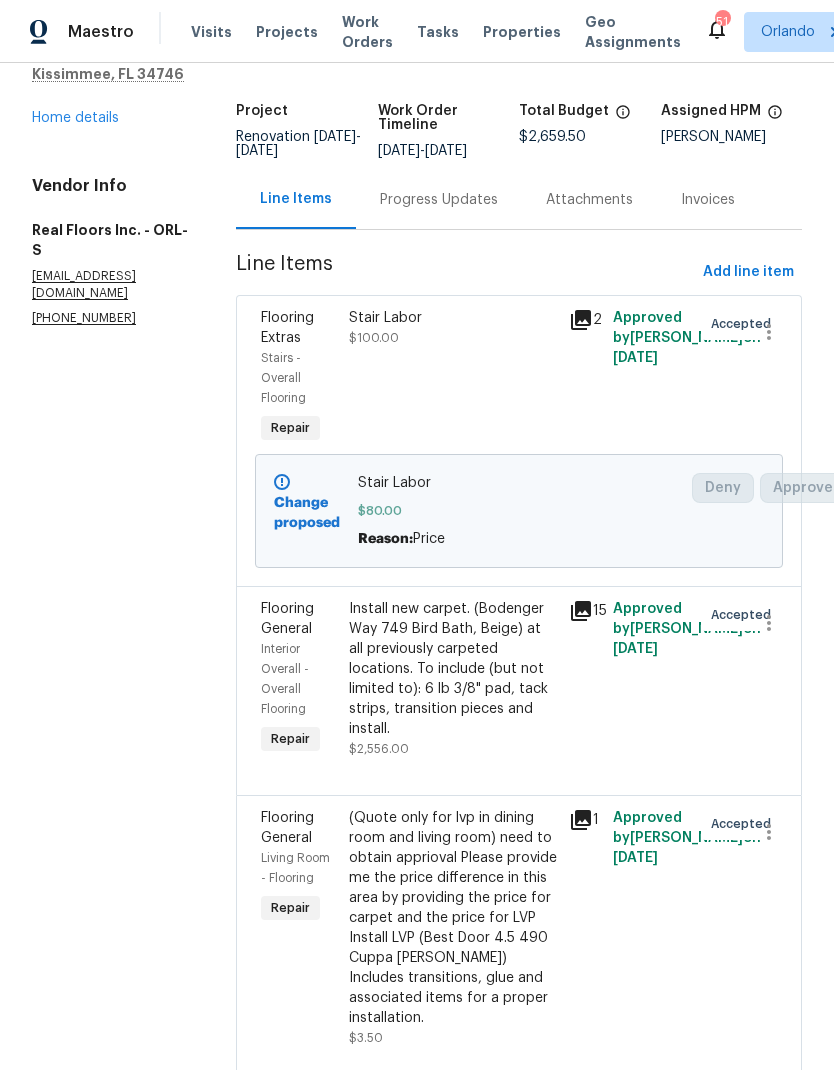 click on "Install new carpet. (Bodenger Way 749 Bird Bath, Beige) at all previously carpeted locations. To include (but not limited to): 6 lb 3/8" pad, tack strips, transition pieces and install." at bounding box center (453, 669) 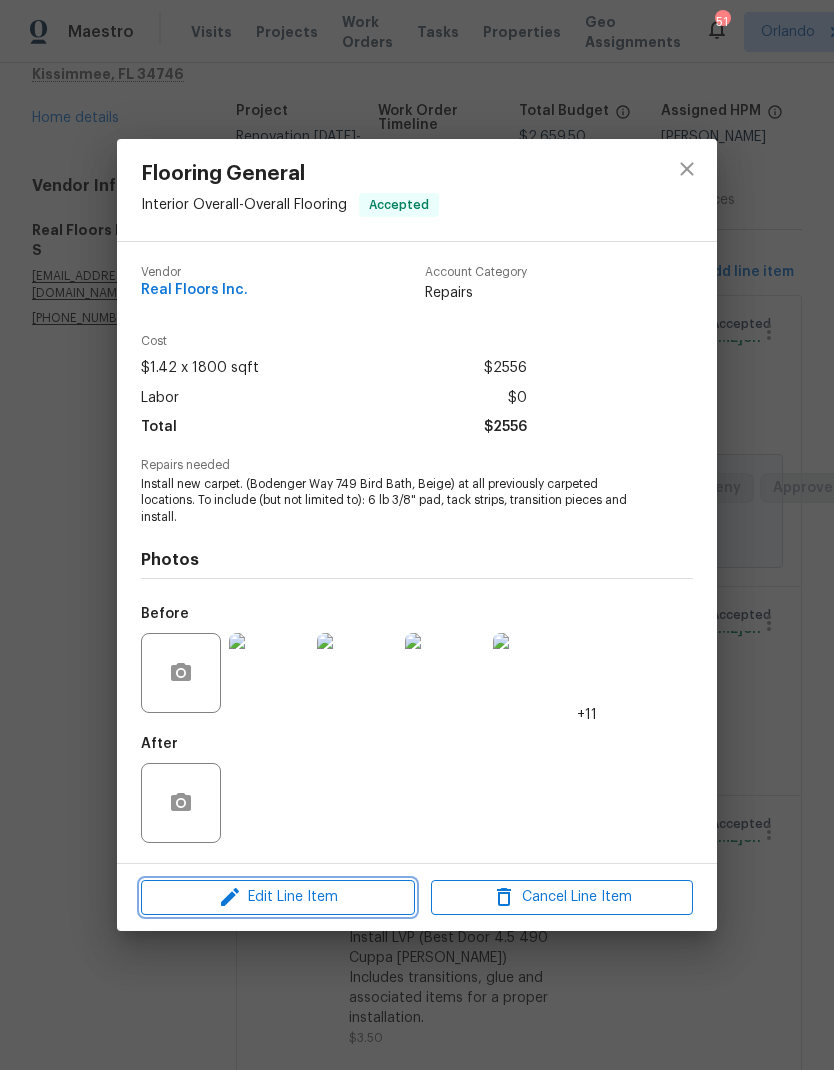 click on "Edit Line Item" at bounding box center [278, 897] 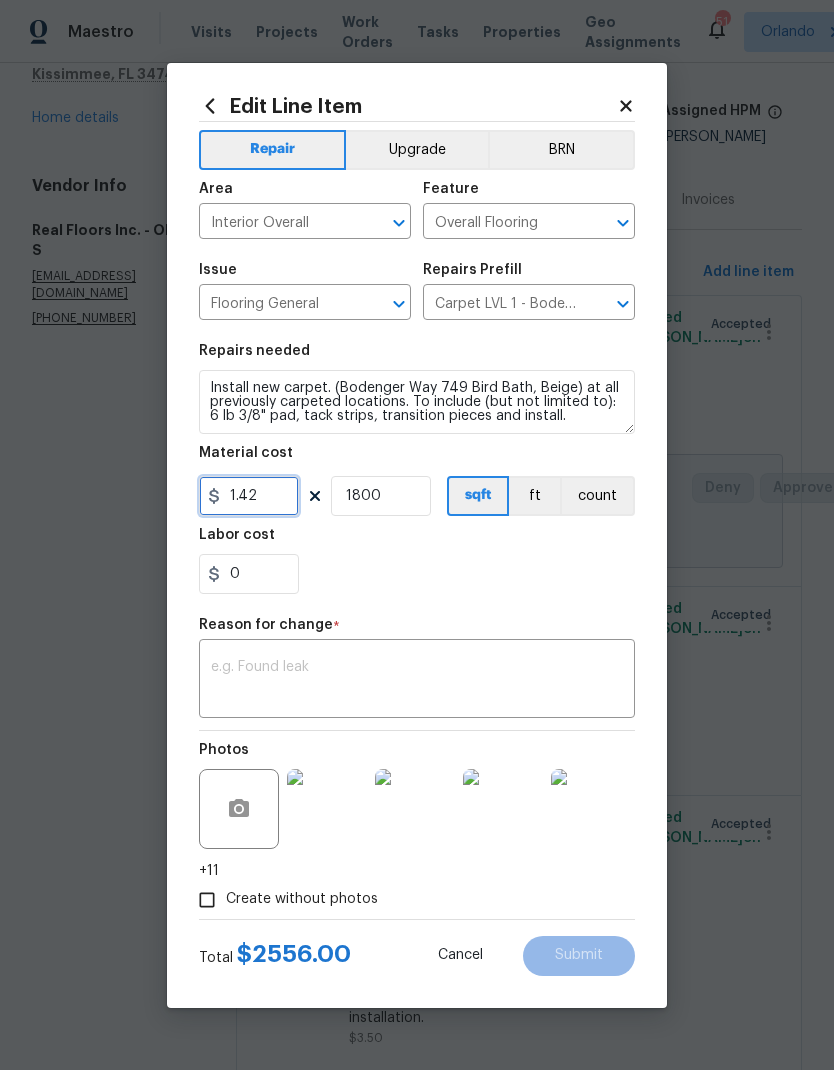 click on "1.42" at bounding box center [249, 496] 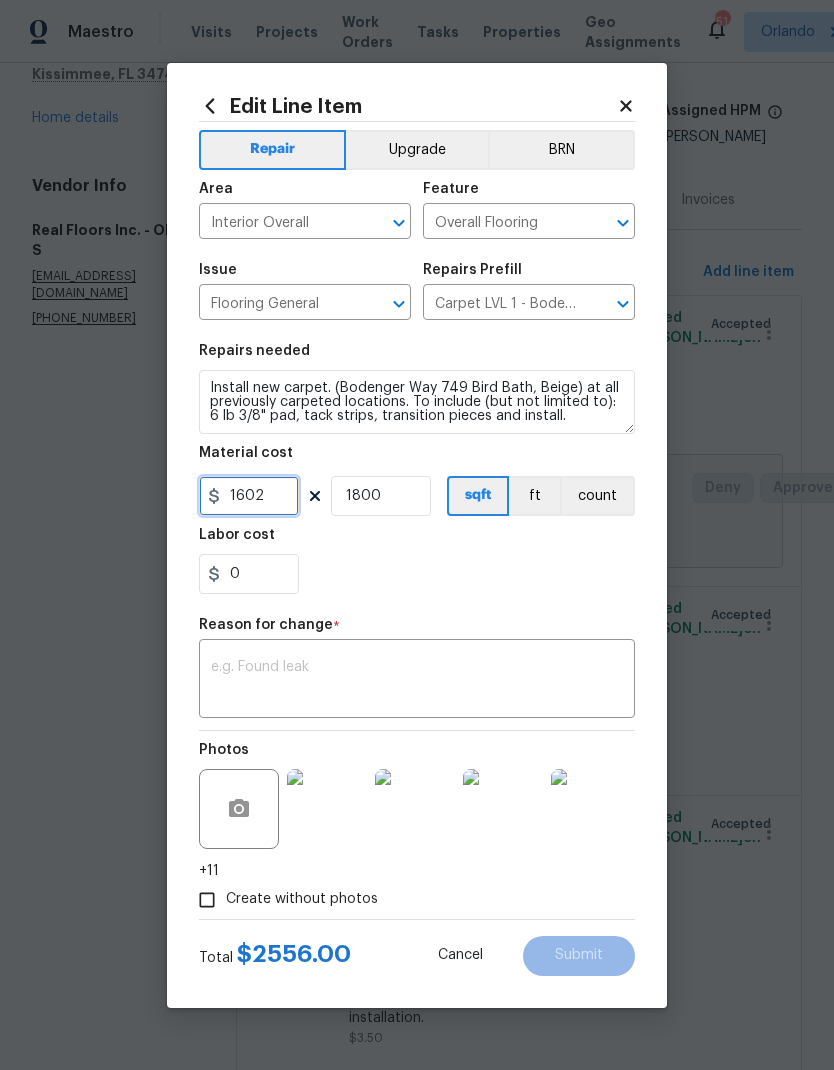 type on "1602" 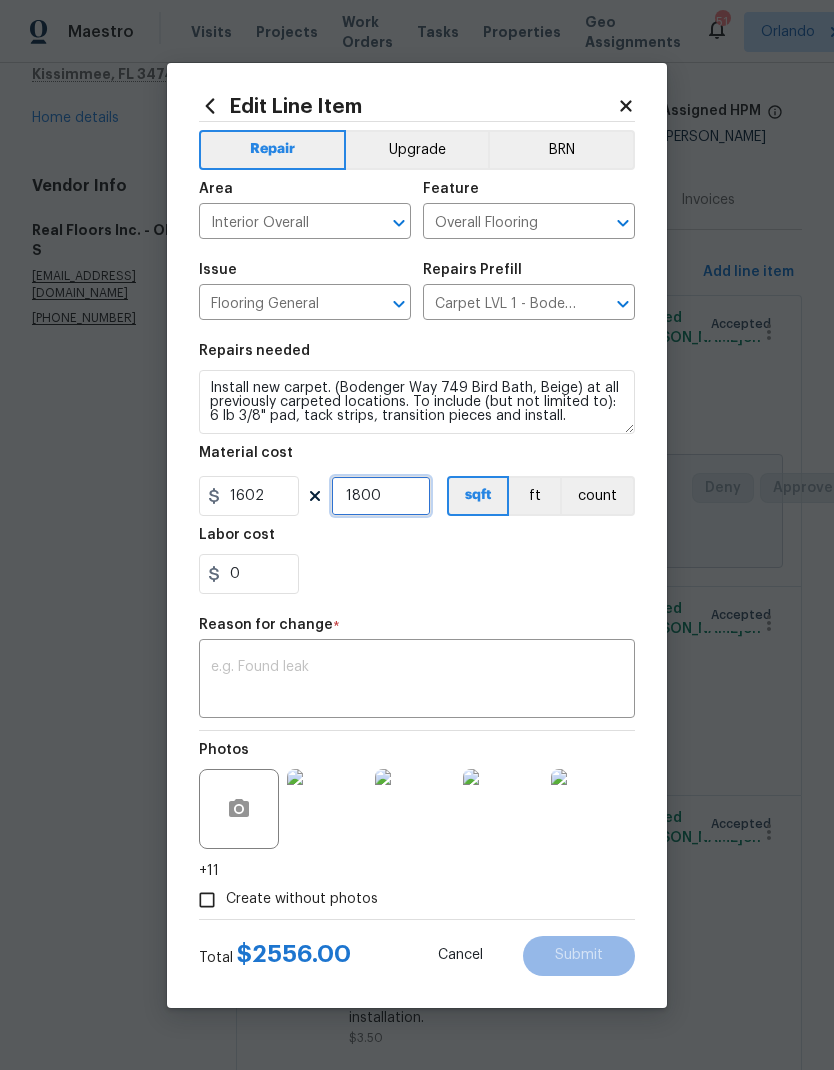 click on "1800" at bounding box center [381, 496] 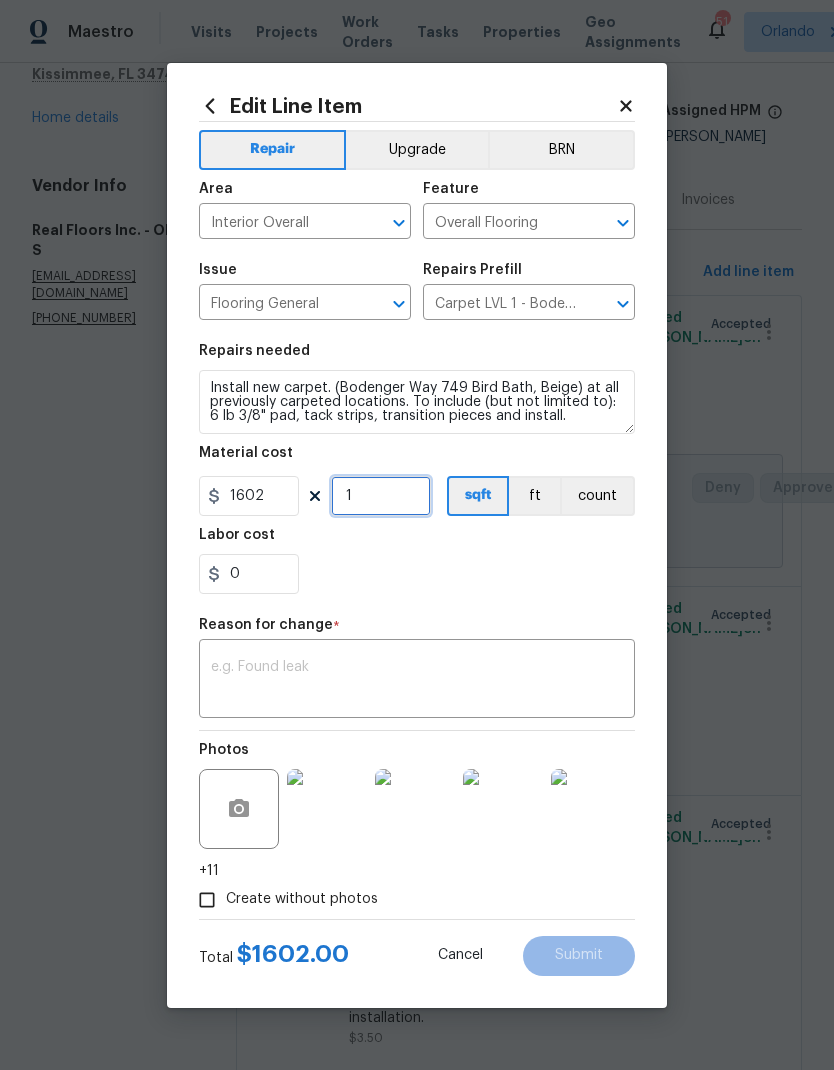 type on "1" 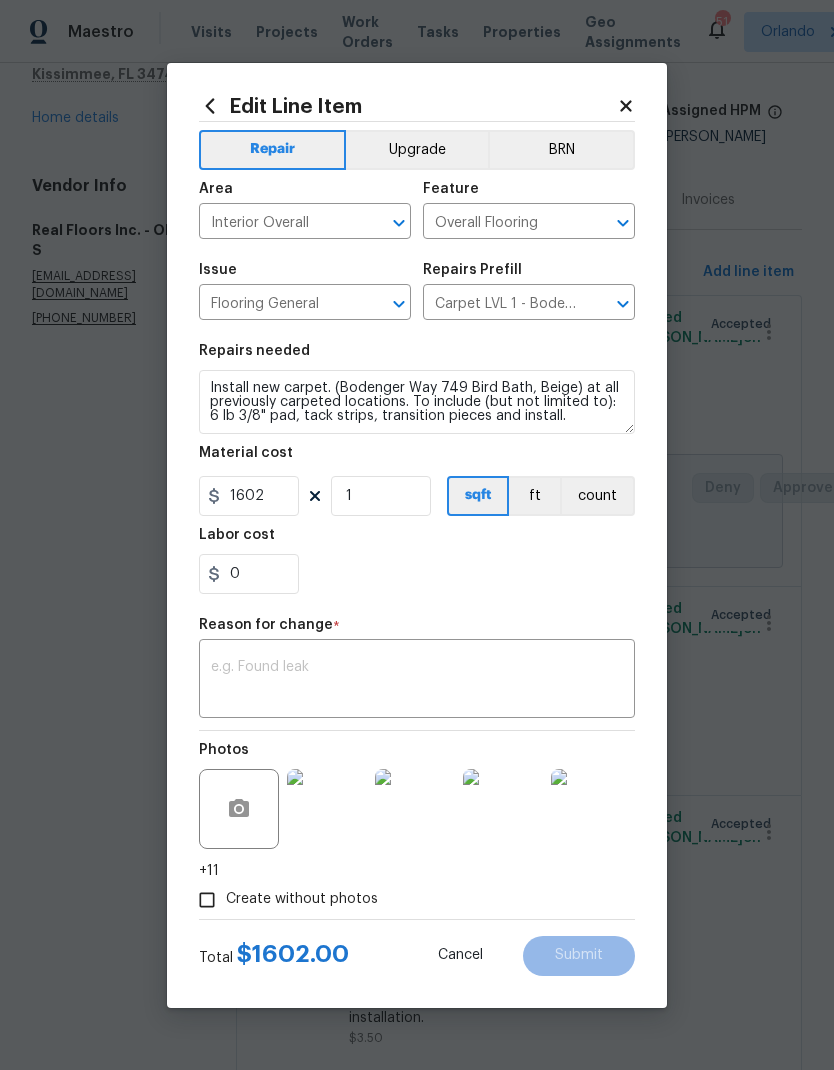 click at bounding box center (417, 681) 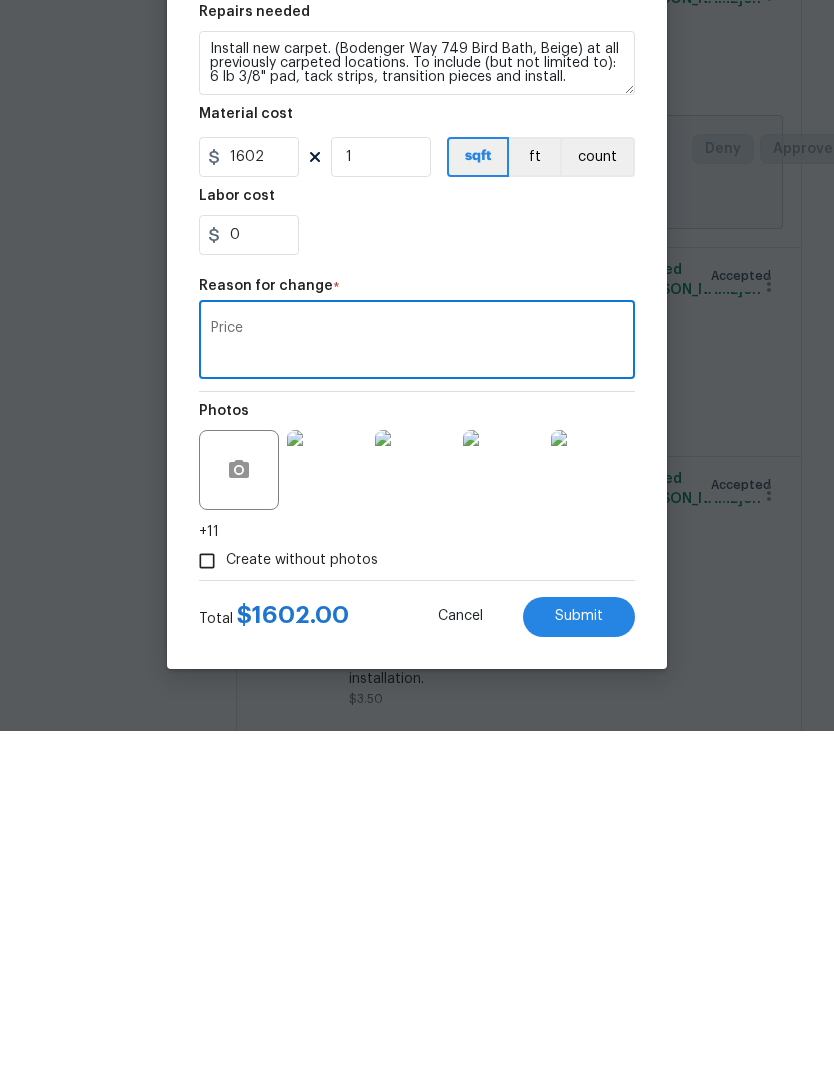type on "Price" 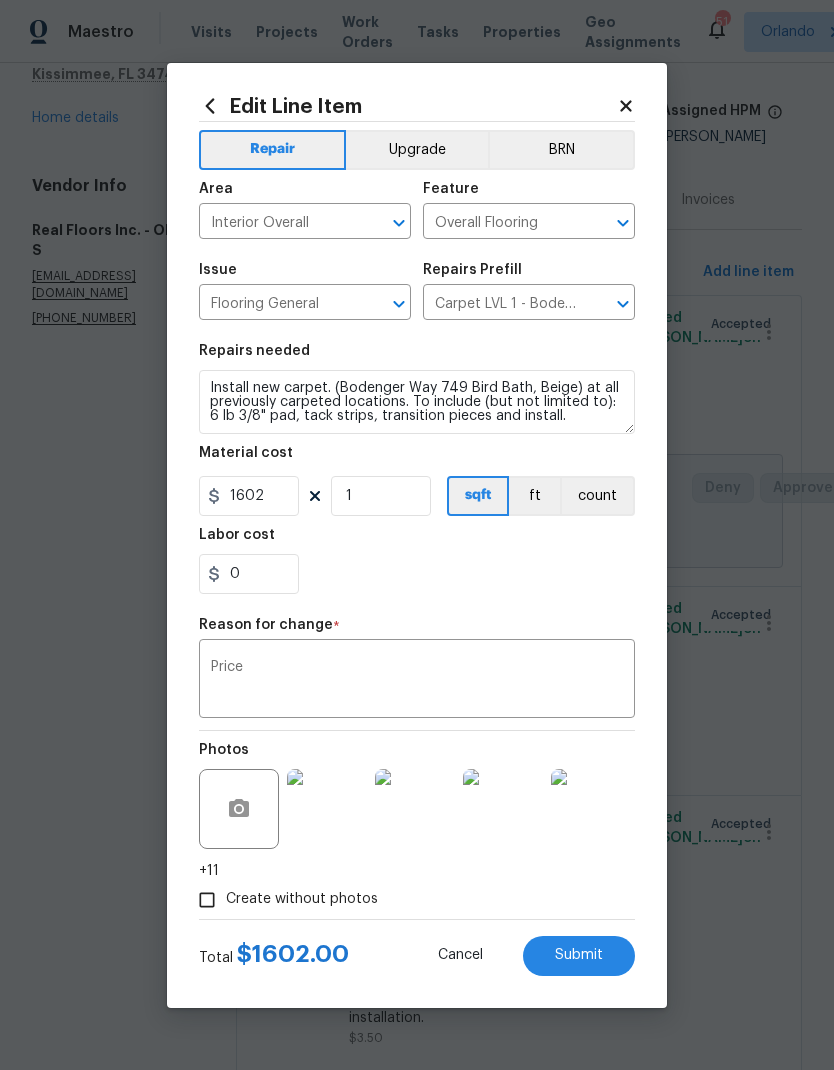 click on "Submit" at bounding box center [579, 955] 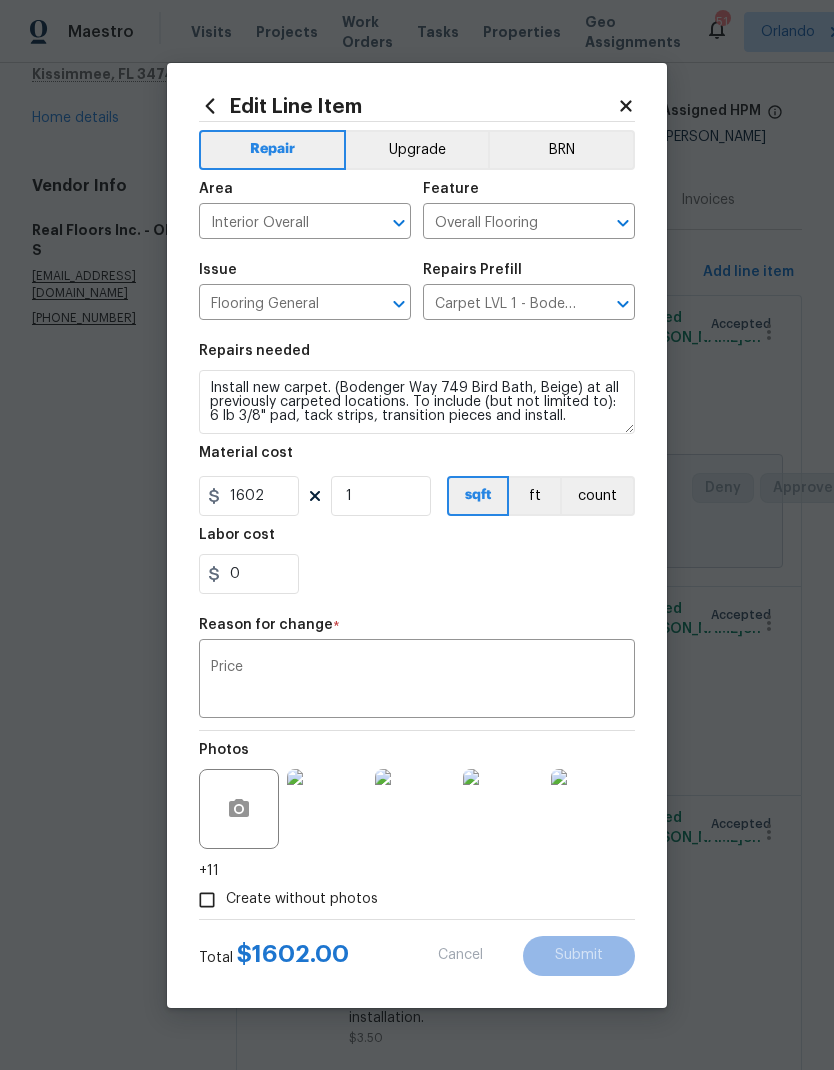type on "1.42" 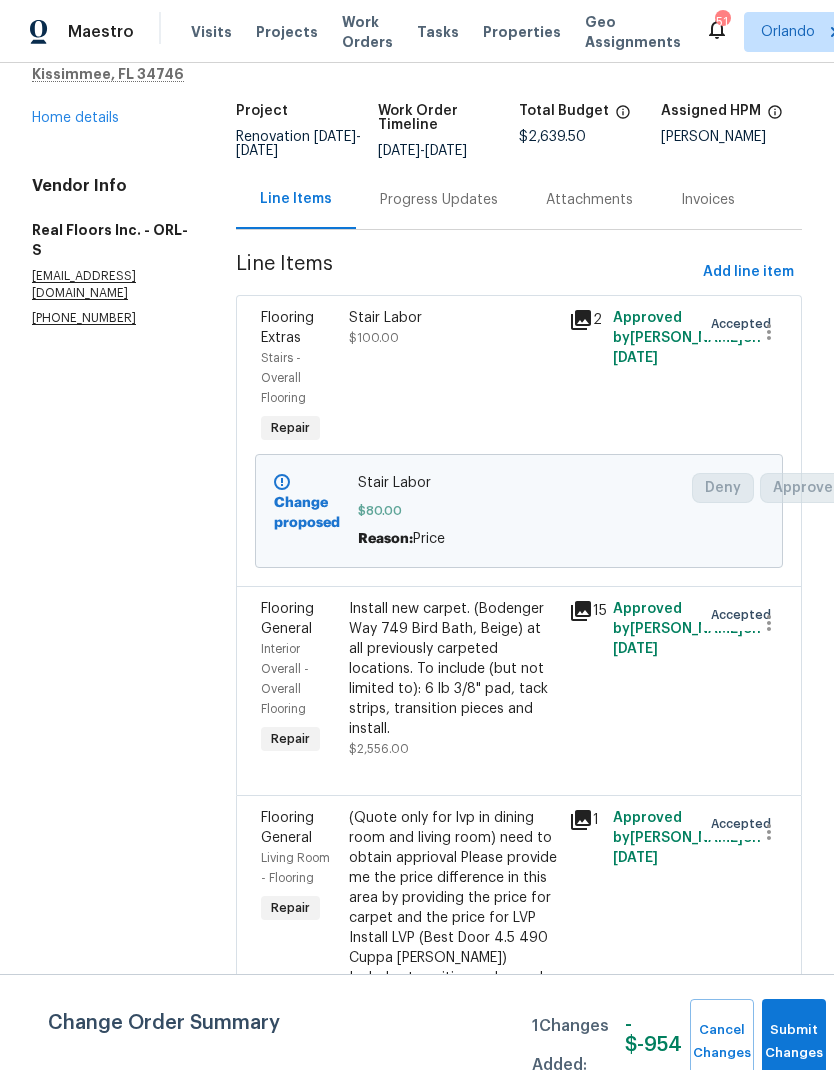 click on "(Quote only for lvp in dining room and living room) need to obtain apprioval
Please provide me the price difference in this area by providing the price for carpet and the price for LVP
Install LVP (Best Door 4.5 490 Cuppa Joe) Includes transitions, glue and associated items for a proper installation." at bounding box center [453, 918] 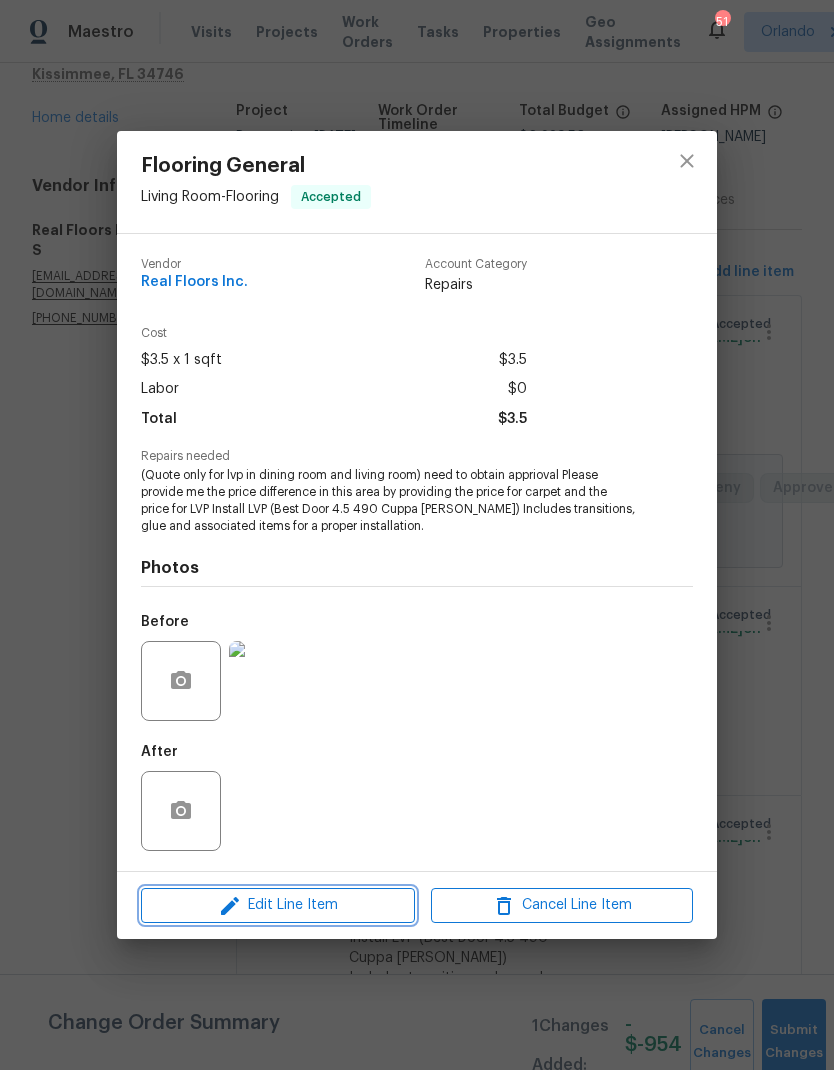 click on "Edit Line Item" at bounding box center [278, 905] 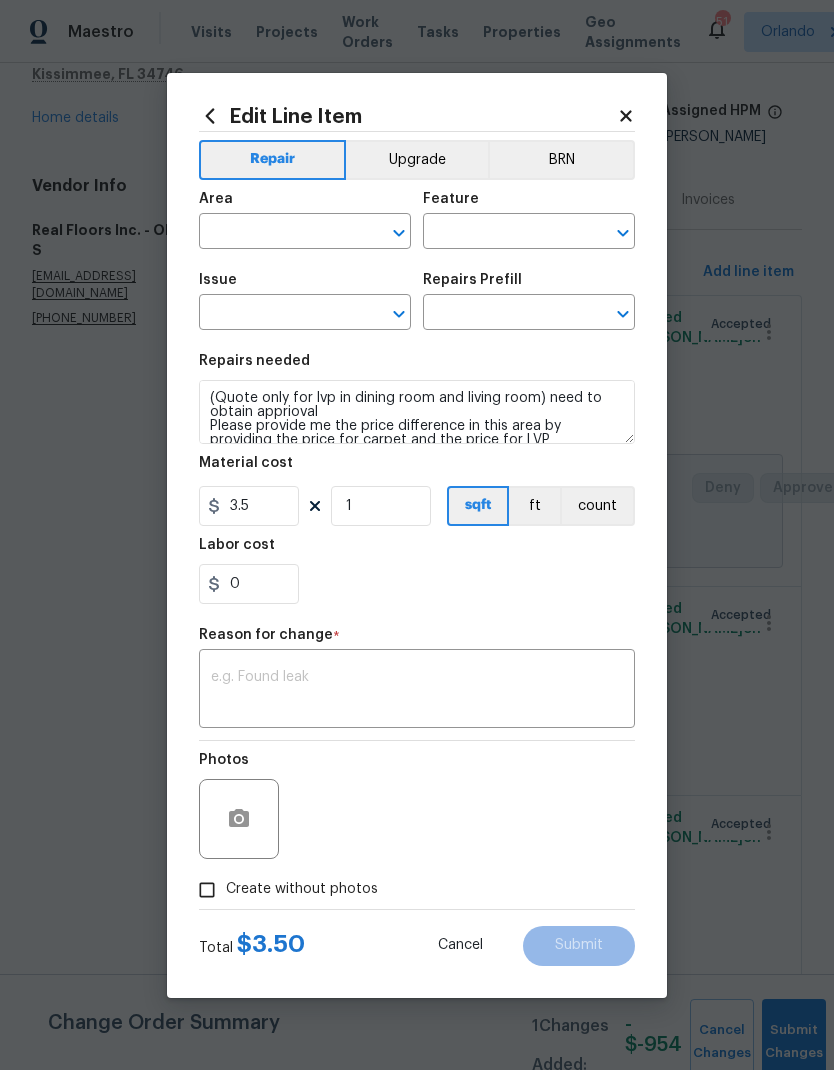 type on "Living Room" 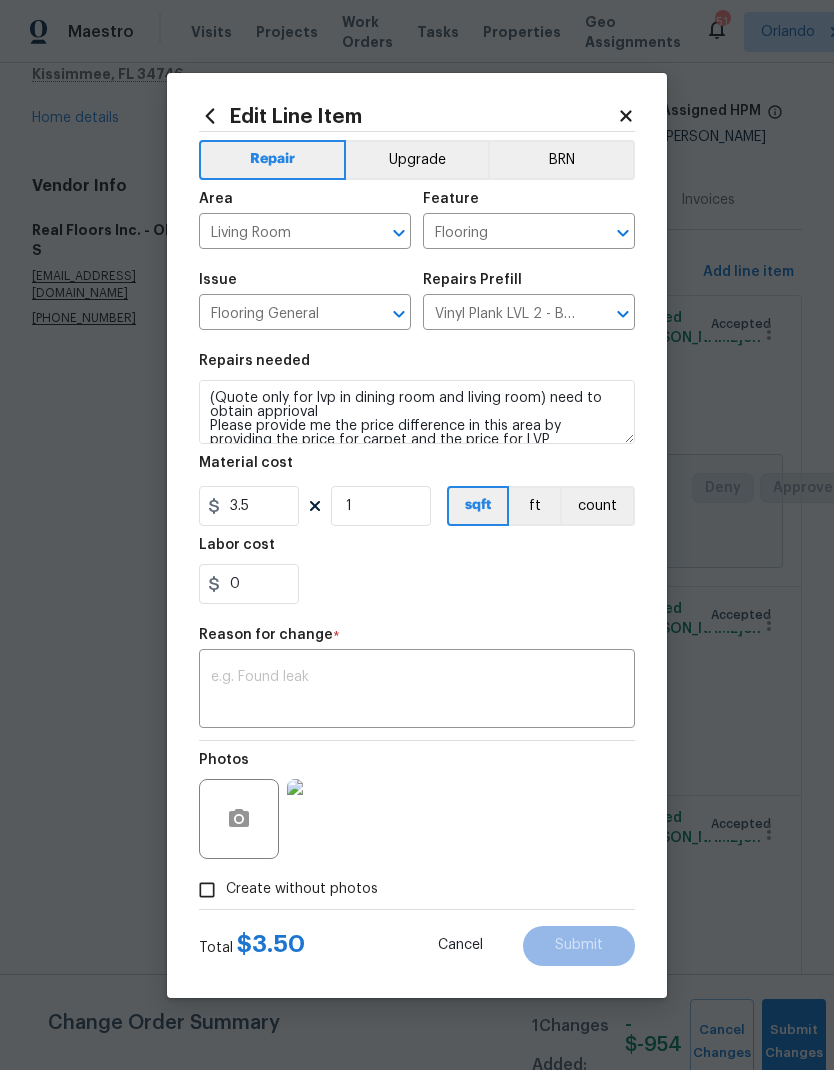 click on "Upgrade" at bounding box center [417, 160] 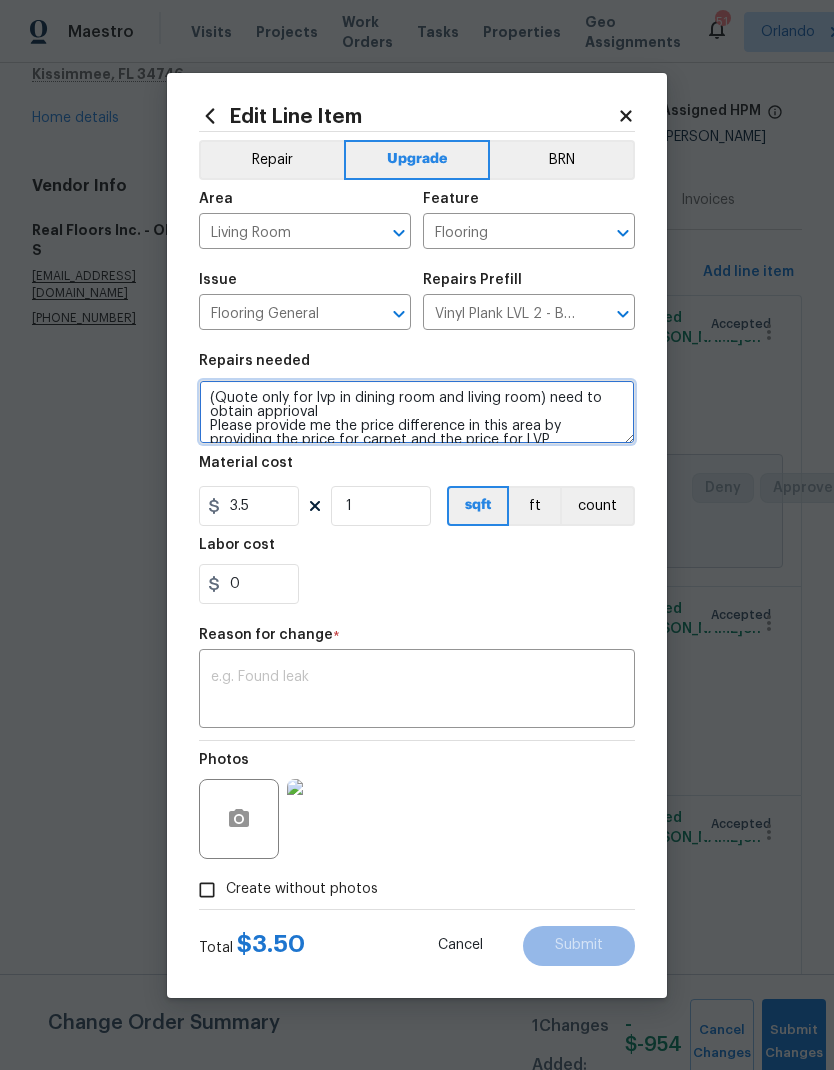 click on "(Quote only for lvp in dining room and living room) need to obtain apprioval
Please provide me the price difference in this area by providing the price for carpet and the price for LVP
Install LVP (Best Door 4.5 490 Cuppa Joe) Includes transitions, glue and associated items for a proper installation." at bounding box center [417, 412] 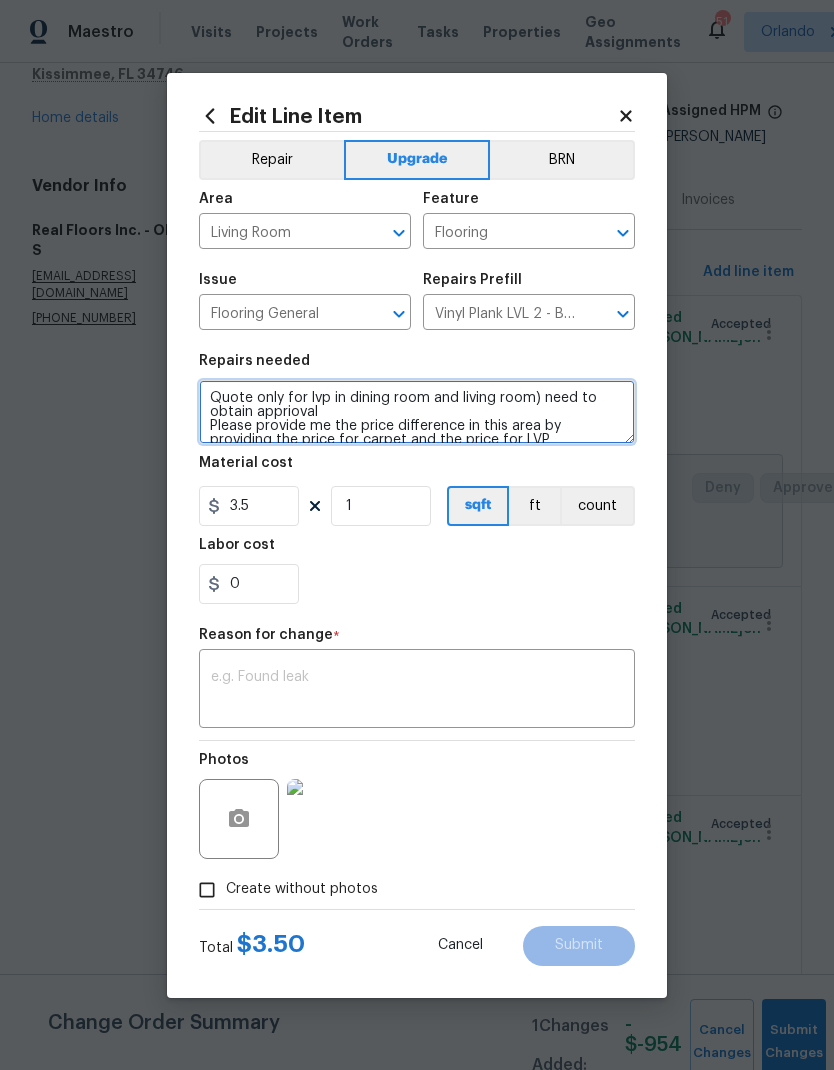click on "Quote only for lvp in dining room and living room) need to obtain apprioval
Please provide me the price difference in this area by providing the price for carpet and the price for LVP
Install LVP (Best Door 4.5 490 Cuppa Joe) Includes transitions, glue and associated items for a proper installation." at bounding box center (417, 412) 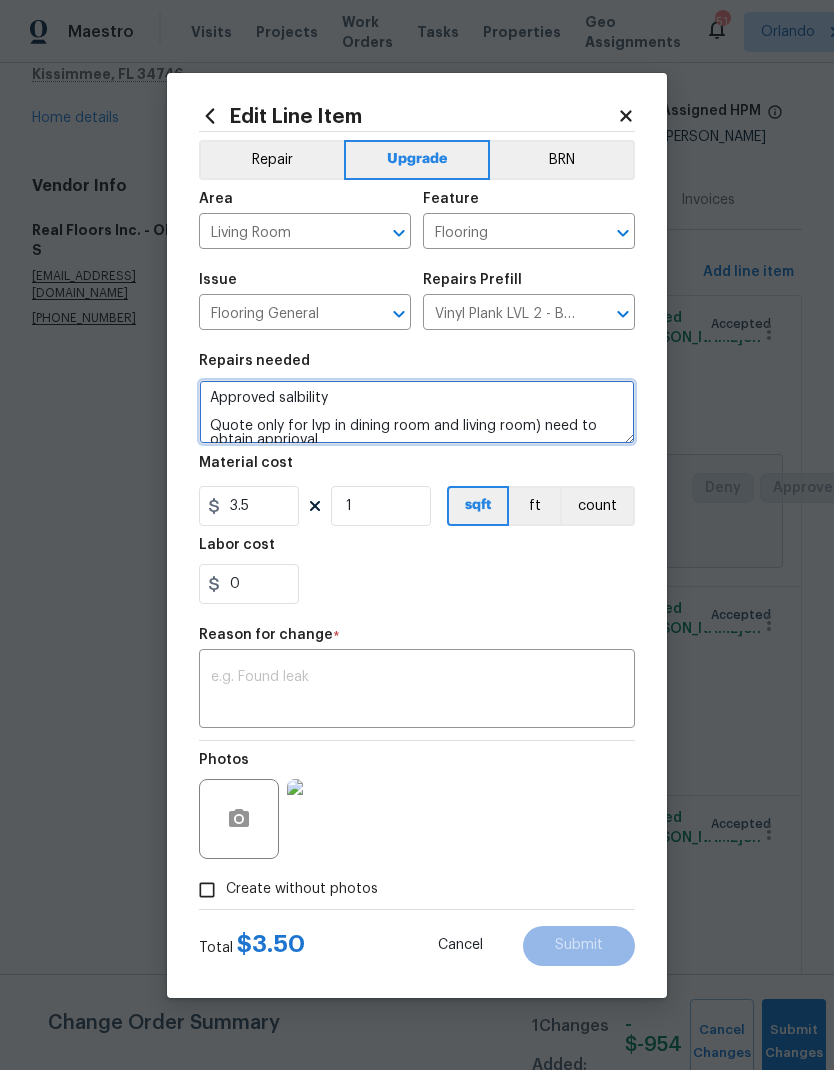click on "Approved salbility
Quote only for lvp in dining room and living room) need to obtain apprioval
Please provide me the price difference in this area by providing the price for carpet and the price for LVP
Install LVP (Best Door 4.5 490 Cuppa Joe) Includes transitions, glue and associated items for a proper installation." at bounding box center [417, 412] 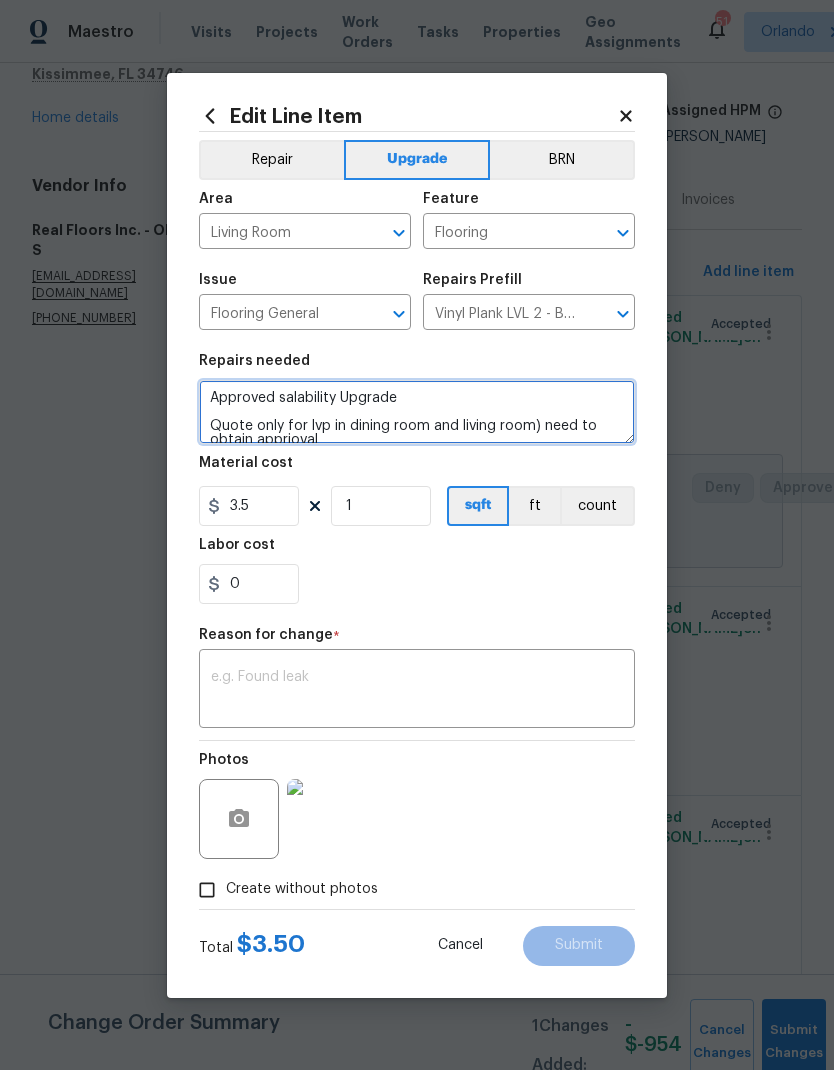 type on "Approved salability Upgrade
Quote only for lvp in dining room and living room) need to obtain apprioval
Please provide me the price difference in this area by providing the price for carpet and the price for LVP
Install LVP (Best Door 4.5 490 Cuppa Joe) Includes transitions, glue and associated items for a proper installation." 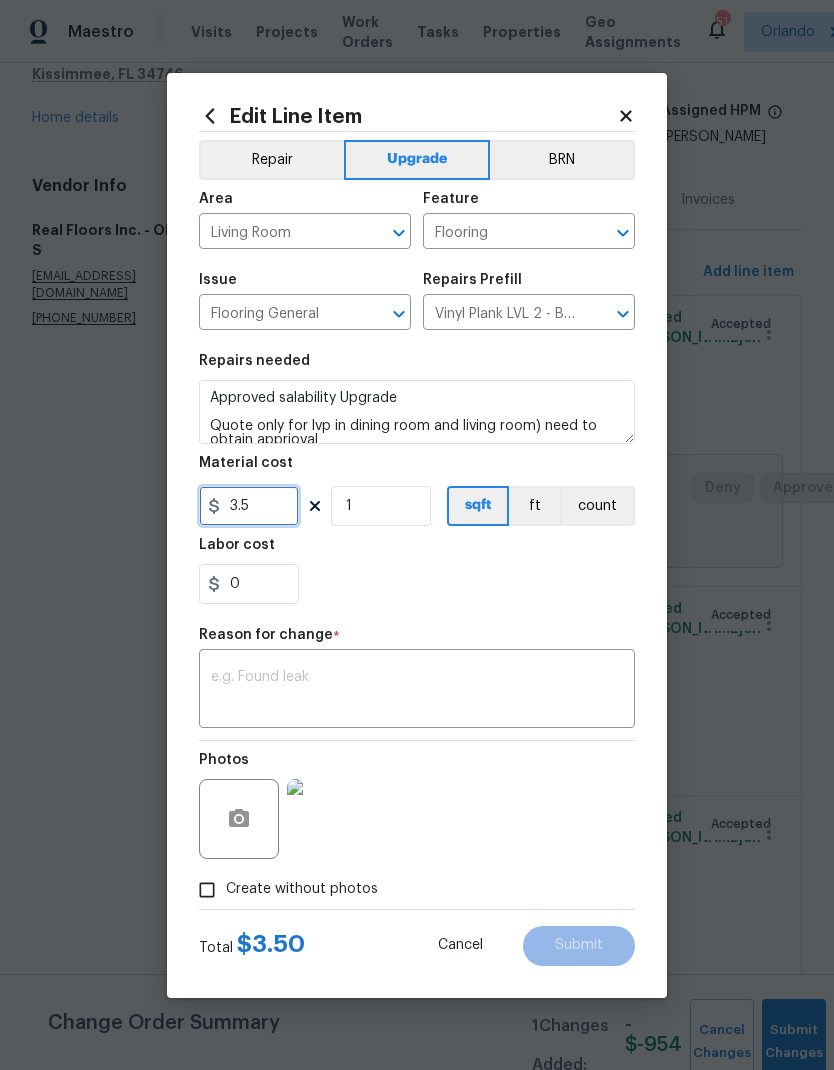 click on "3.5" at bounding box center [249, 506] 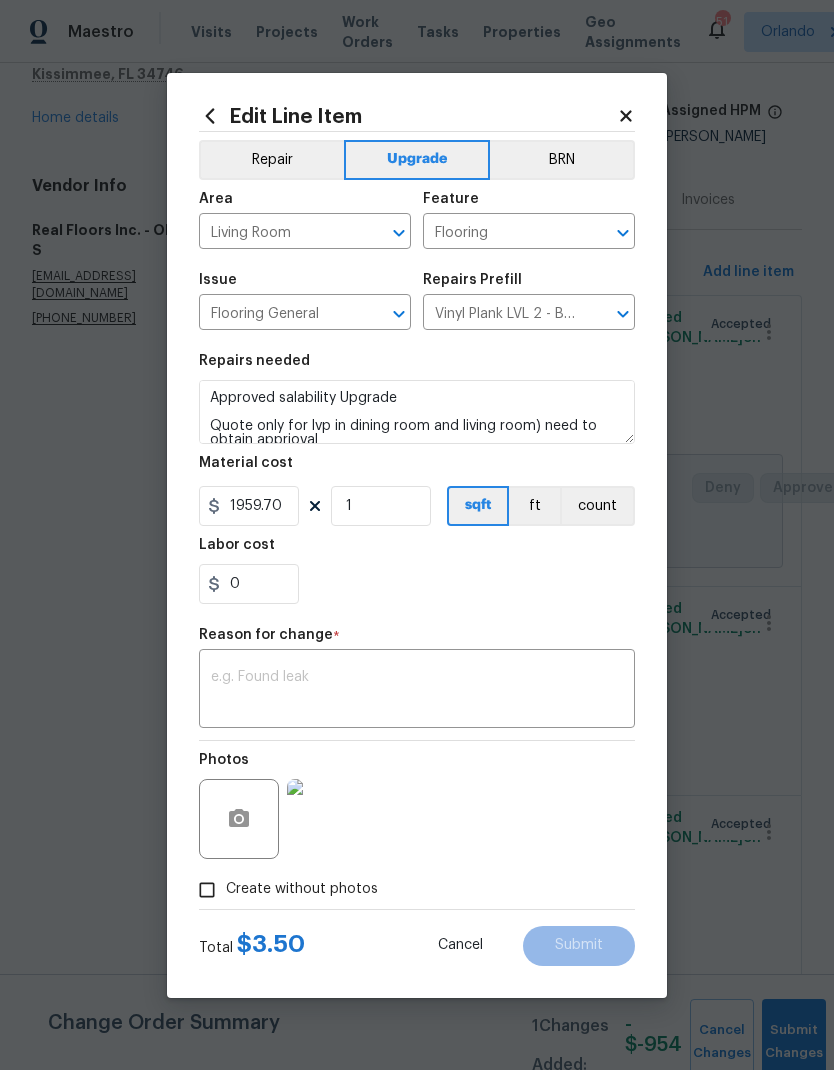 click on "Repair Upgrade BRN Area Living Room ​ Feature Flooring ​ Issue Flooring General ​ Repairs Prefill Vinyl Plank LVL 2 - Best Door 4.5 (Brown) $3.50 ​ Repairs needed Approved salability Upgrade
Quote only for lvp in dining room and living room) need to obtain apprioval
Please provide me the price difference in this area by providing the price for carpet and the price for LVP
Install LVP (Best Door 4.5 490 Cuppa Joe) Includes transitions, glue and associated items for a proper installation. Material cost 1959.70 1 sqft ft count Labor cost 0 Reason for change * x ​ Photos Create without photos" at bounding box center [417, 520] 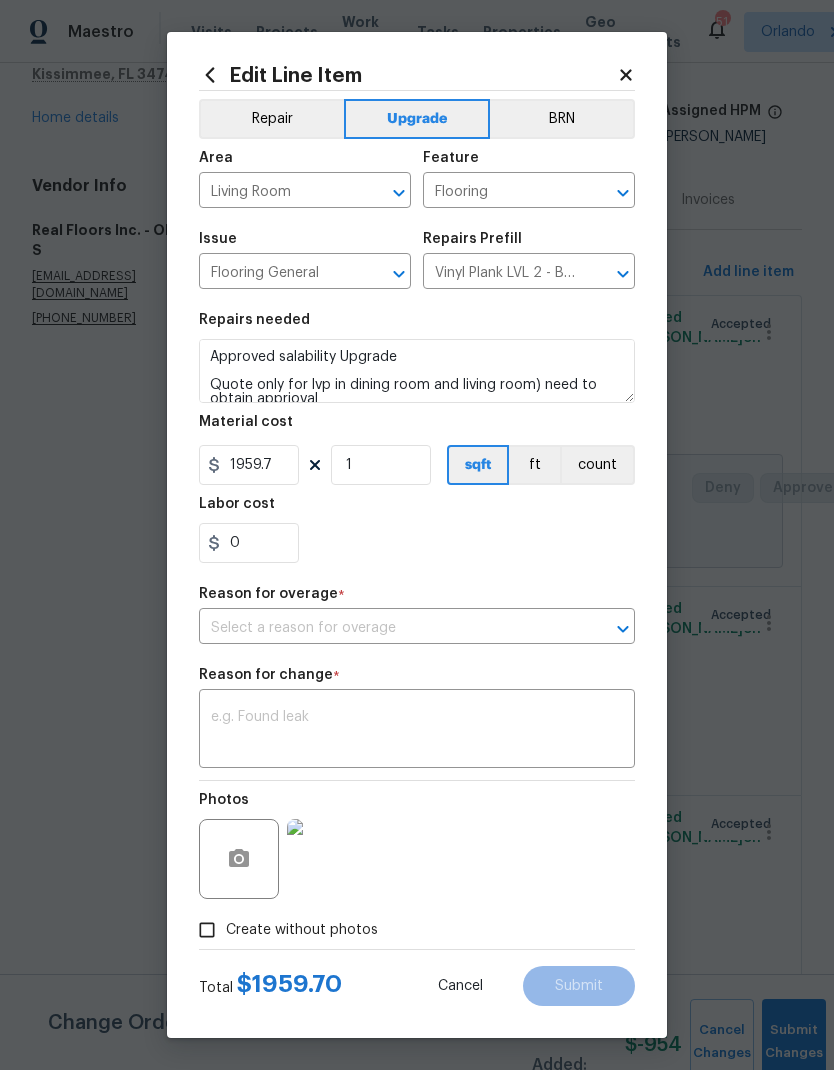 click at bounding box center (623, 629) 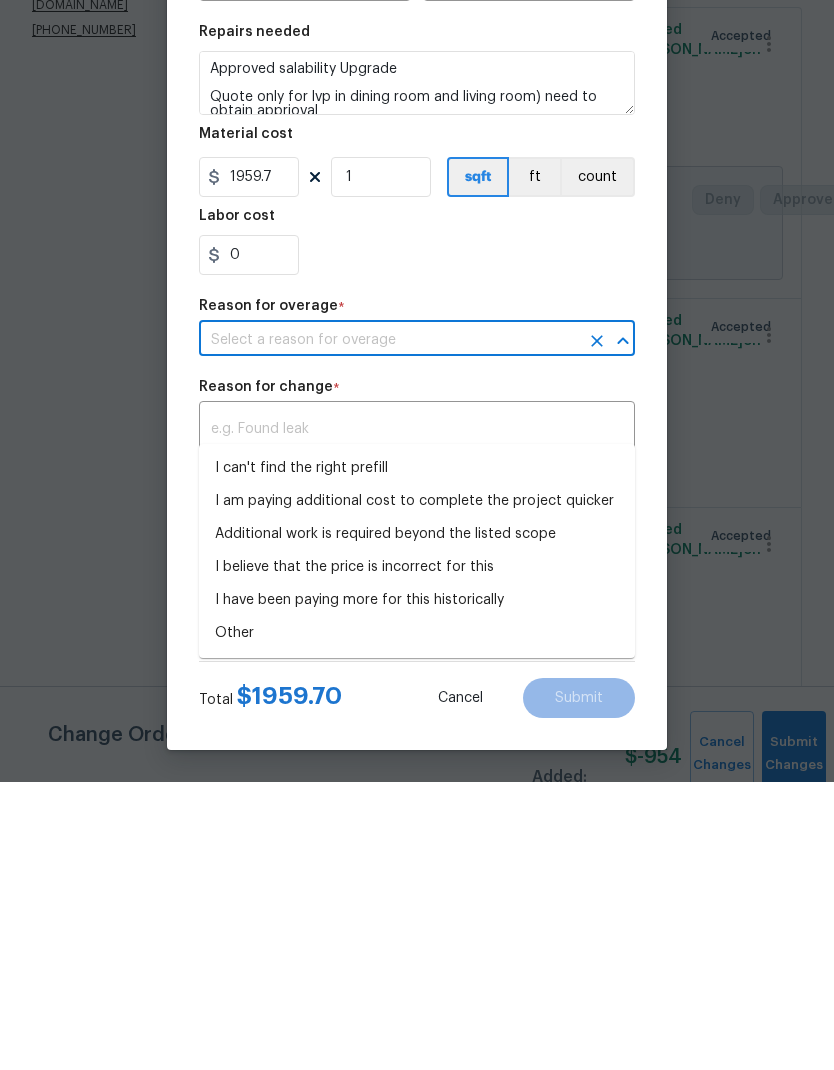 click on "Additional work is required beyond the listed scope" at bounding box center [417, 822] 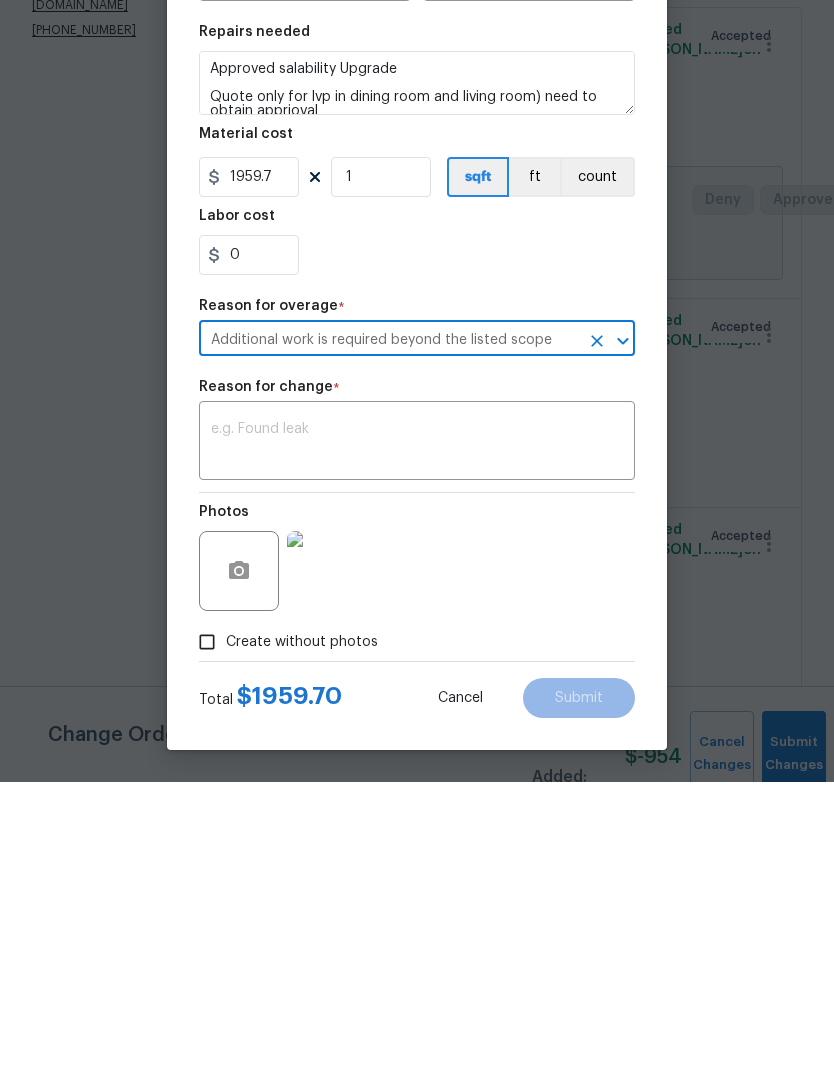 click at bounding box center [417, 731] 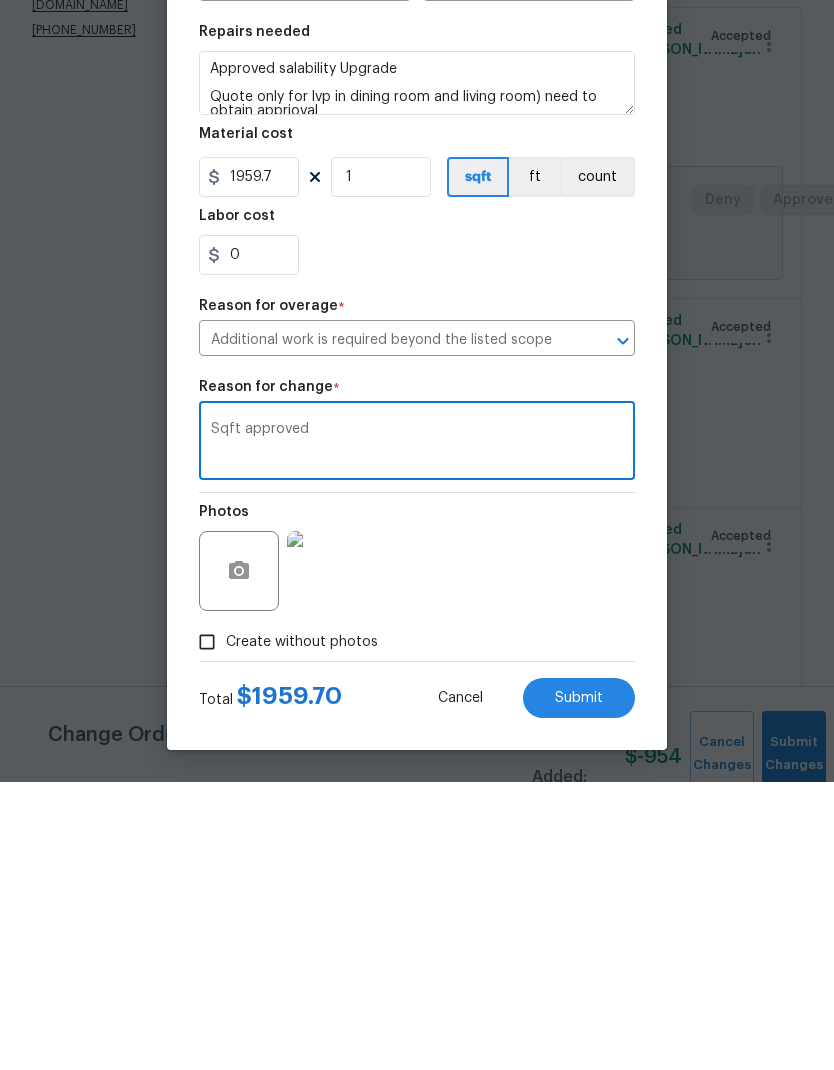 click on "Photos" at bounding box center [417, 846] 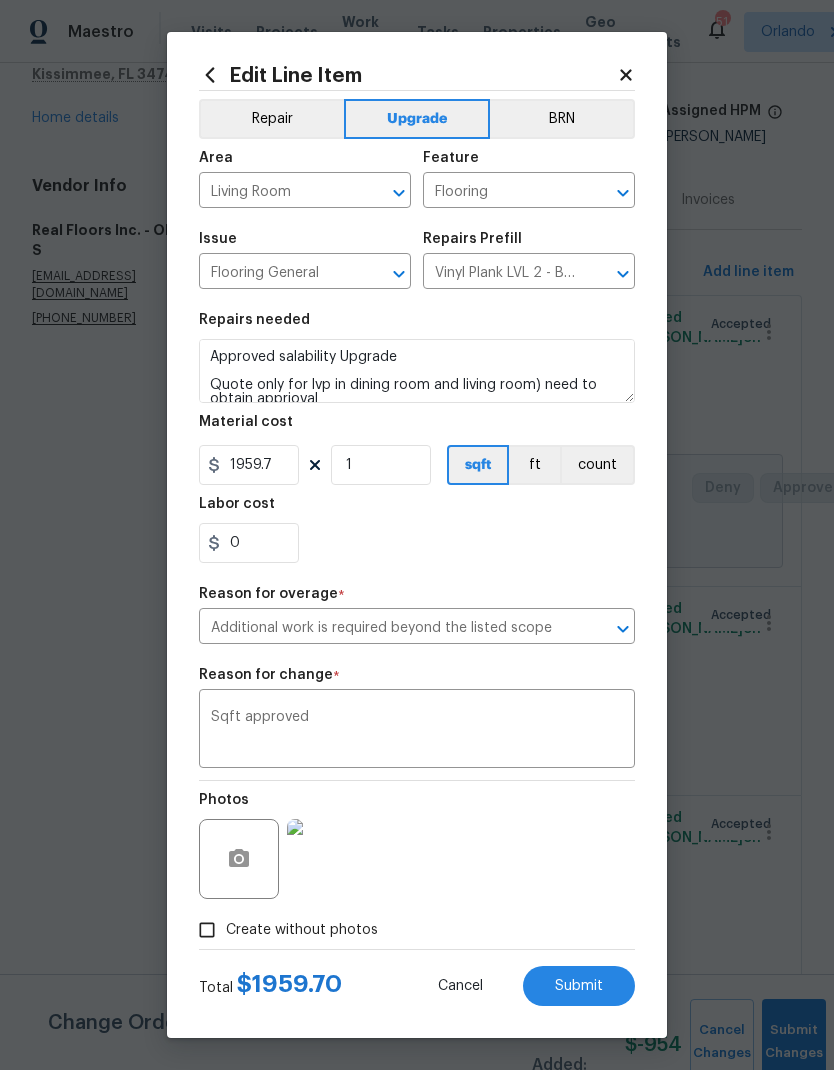 click on "Sqft approved" at bounding box center [417, 731] 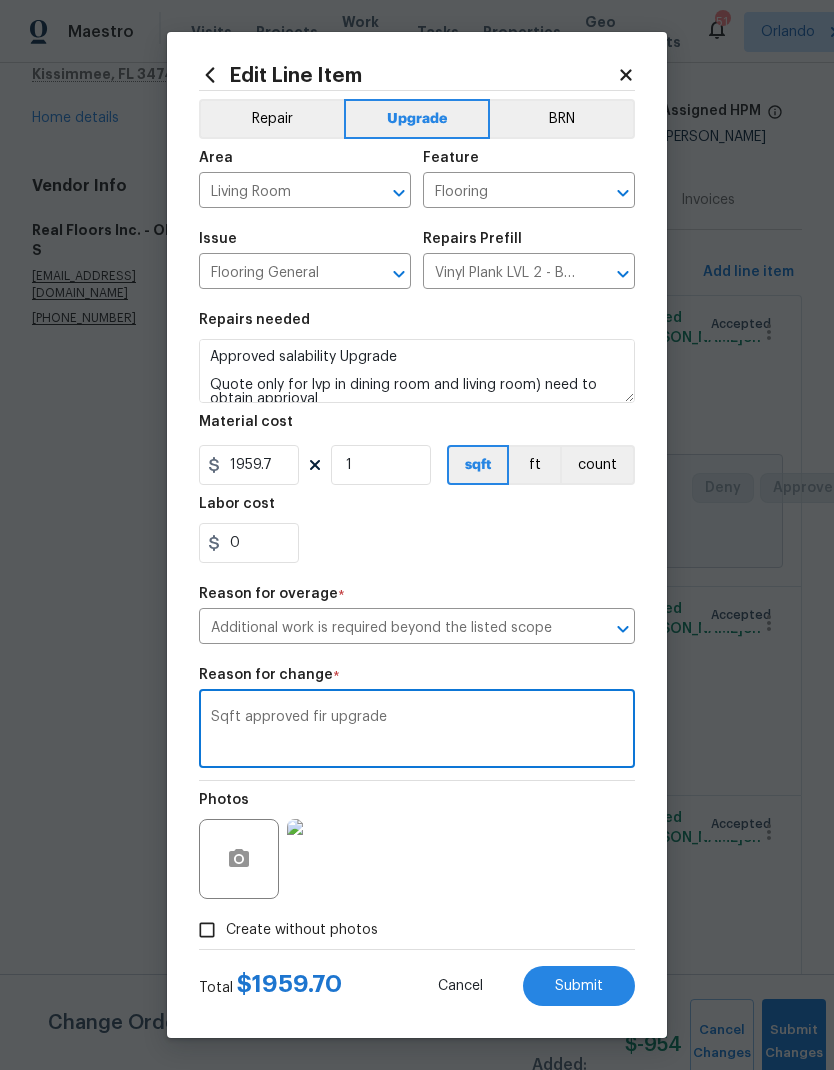 scroll, scrollTop: 0, scrollLeft: 0, axis: both 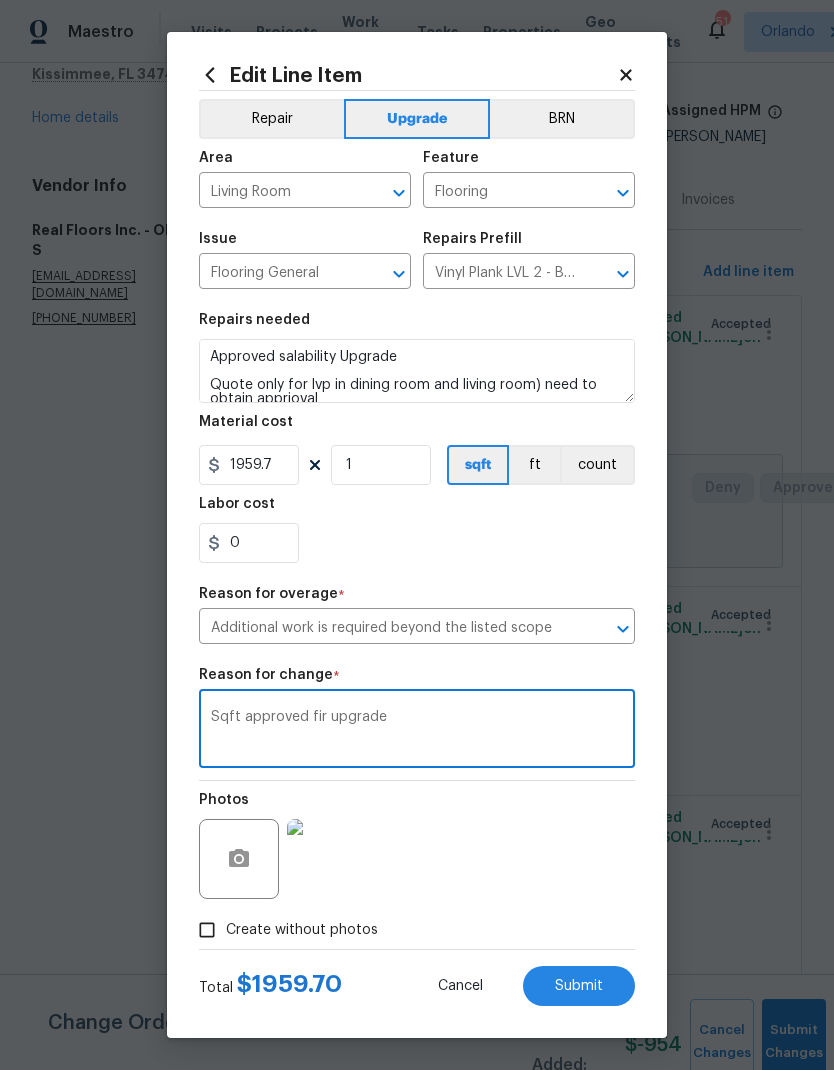 type on "Sqft approved fir upgrade" 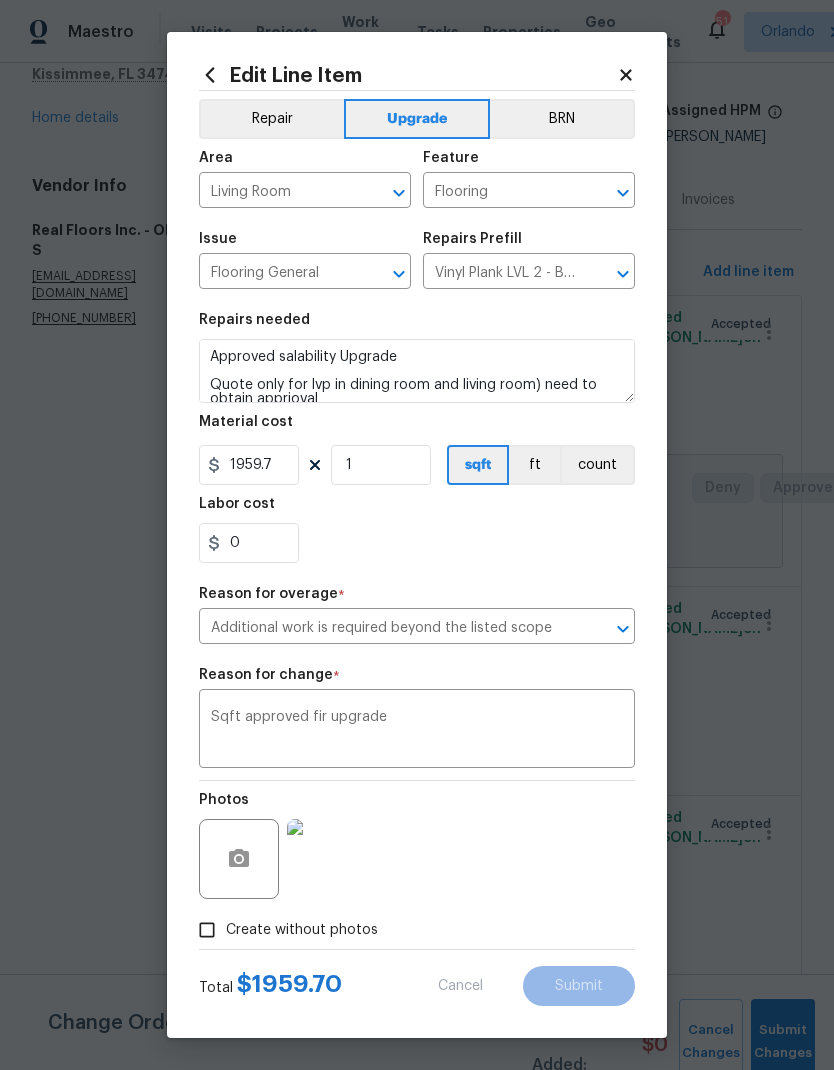 type on "(Quote only for lvp in dining room and living room) need to obtain apprioval
Please provide me the price difference in this area by providing the price for carpet and the price for LVP
Install LVP (Best Door 4.5 490 Cuppa Joe) Includes transitions, glue and associated items for a proper installation." 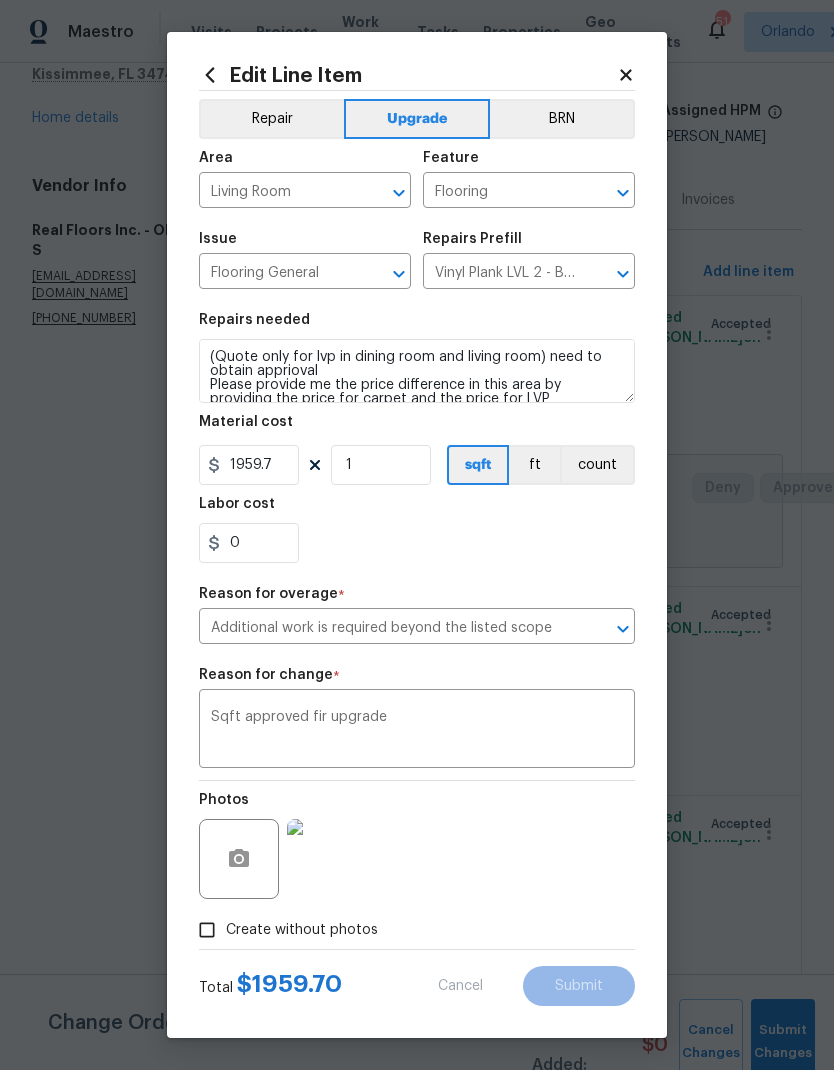 type on "3.5" 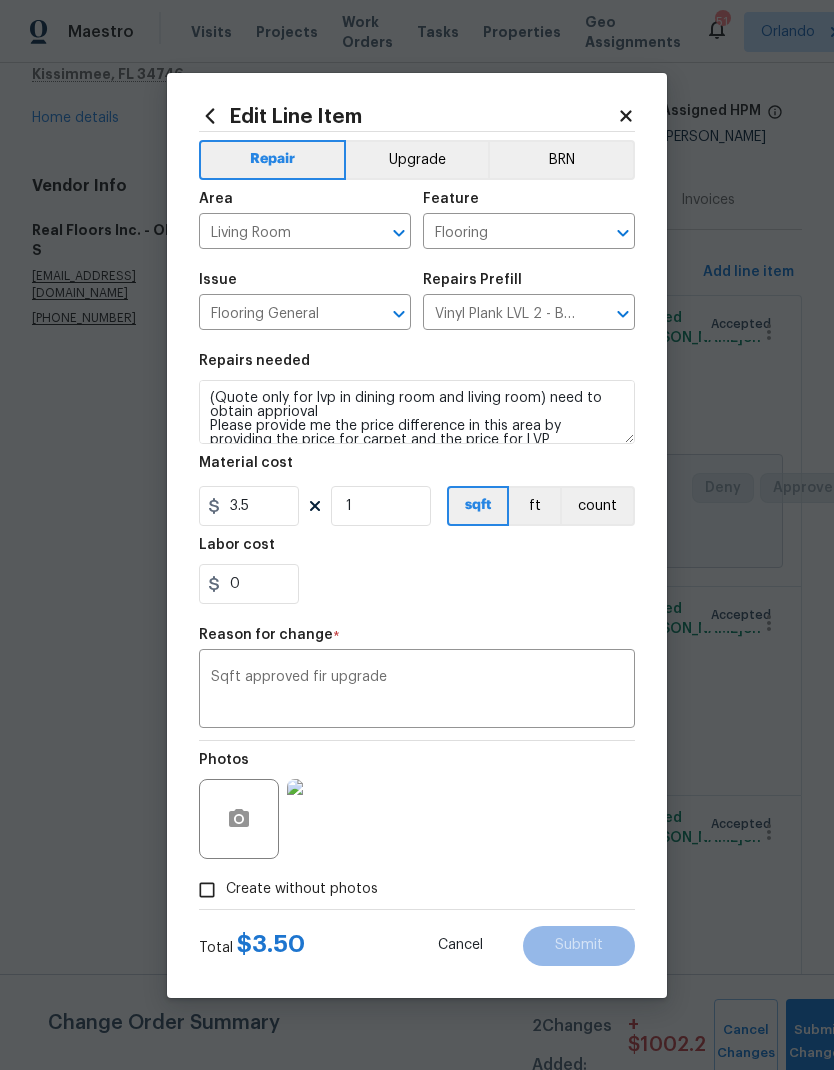 scroll, scrollTop: 0, scrollLeft: 0, axis: both 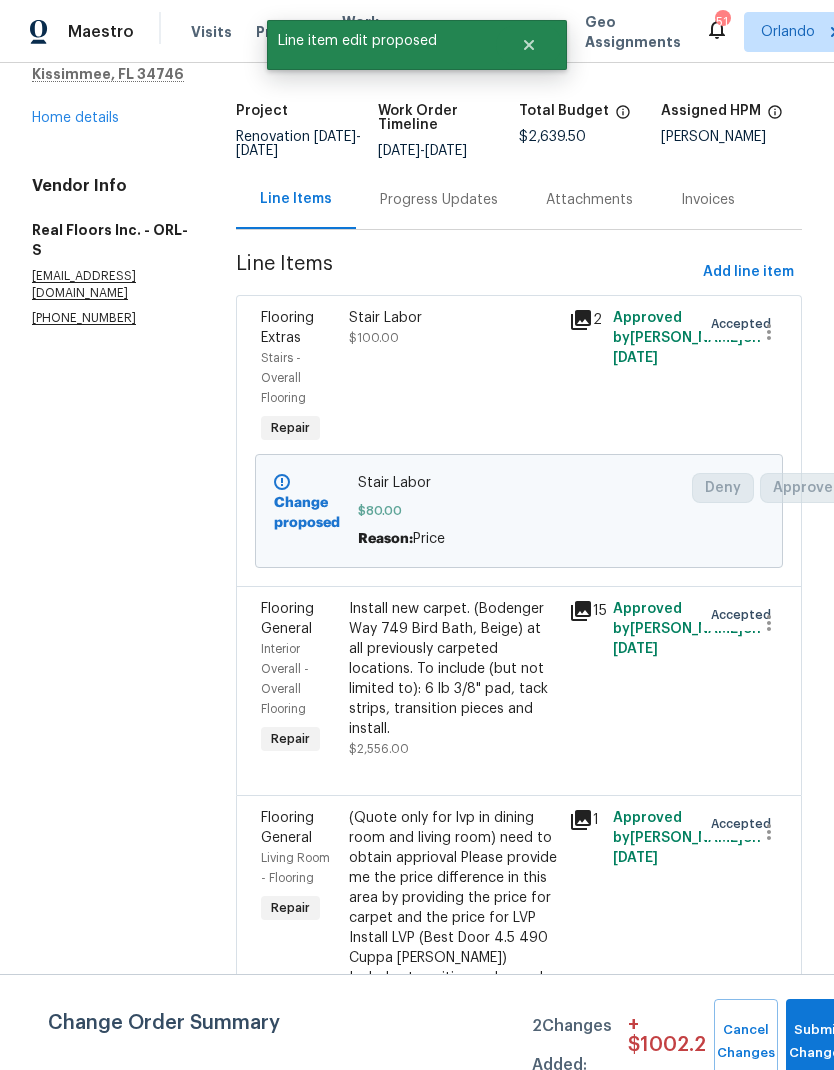 click 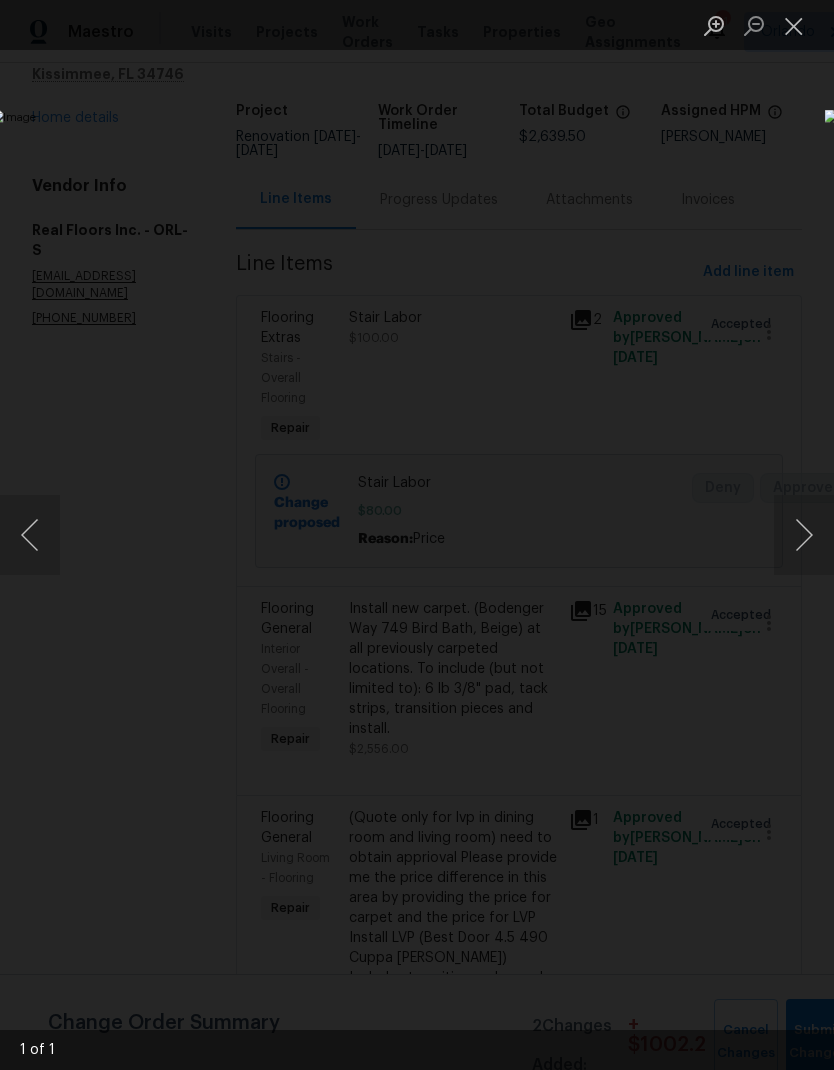 click at bounding box center [794, 25] 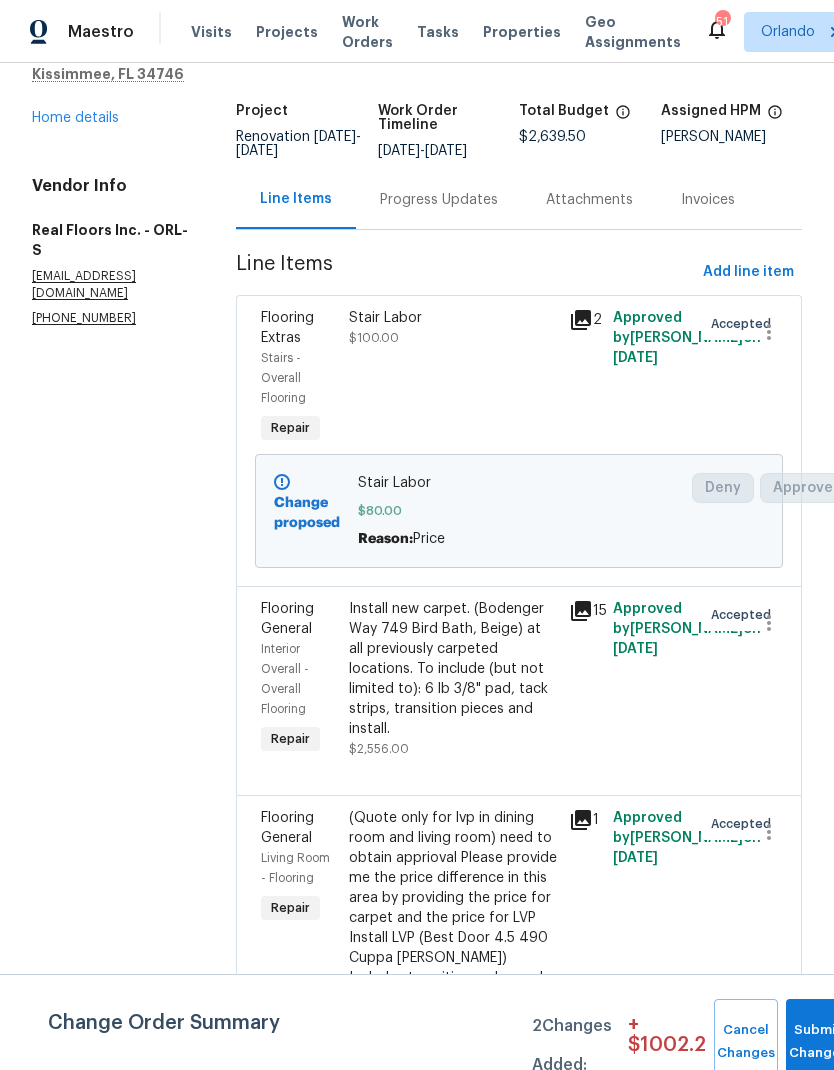 click on "All work orders 4121 Shelter Bay Dr Kissimmee, FL 34746 Home details Vendor Info Real Floors Inc. - ORL-S singlefamily@realfloors.com (407) 960-1752 Real Floors Inc. - ORL-S Vendor Accepted Reference:   58WZWHS80FXYF-79e888258 Project Renovation   7/11/2025  -  8/1/2025 Work Order Timeline 7/11/2025  -  7/25/2025 Total Budget $2,639.50 Assigned HPM Samuel Rivera Line Items Progress Updates Attachments Invoices Line Items Add line item Flooring Extras Stairs - Overall Flooring Repair Stair Labor $100.00   2 Approved by  Josh Devinney  on   7/11/2025 Accepted Change proposed Stair Labor $80.00 Reason:  Price Deny Approve Flooring General Interior Overall - Overall Flooring Repair Install new carpet. (Bodenger Way 749 Bird Bath, Beige) at all previously carpeted locations. To include (but not limited to): 6 lb 3/8" pad, tack strips, transition pieces and install. $2,556.00   15 Approved by  Josh Devinney  on   7/11/2025 Accepted Flooring General Living Room - Flooring Repair $3.50   1 Approved by  Josh Devinney" at bounding box center (417, 550) 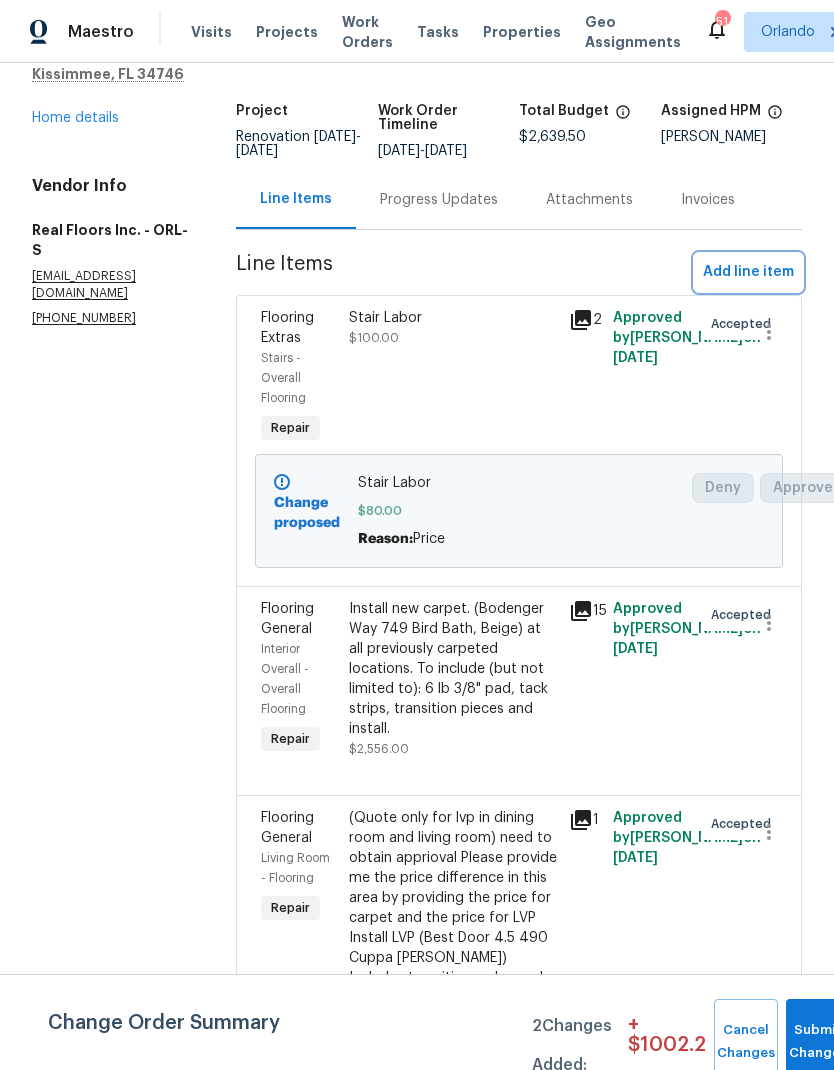 click on "Add line item" at bounding box center [748, 272] 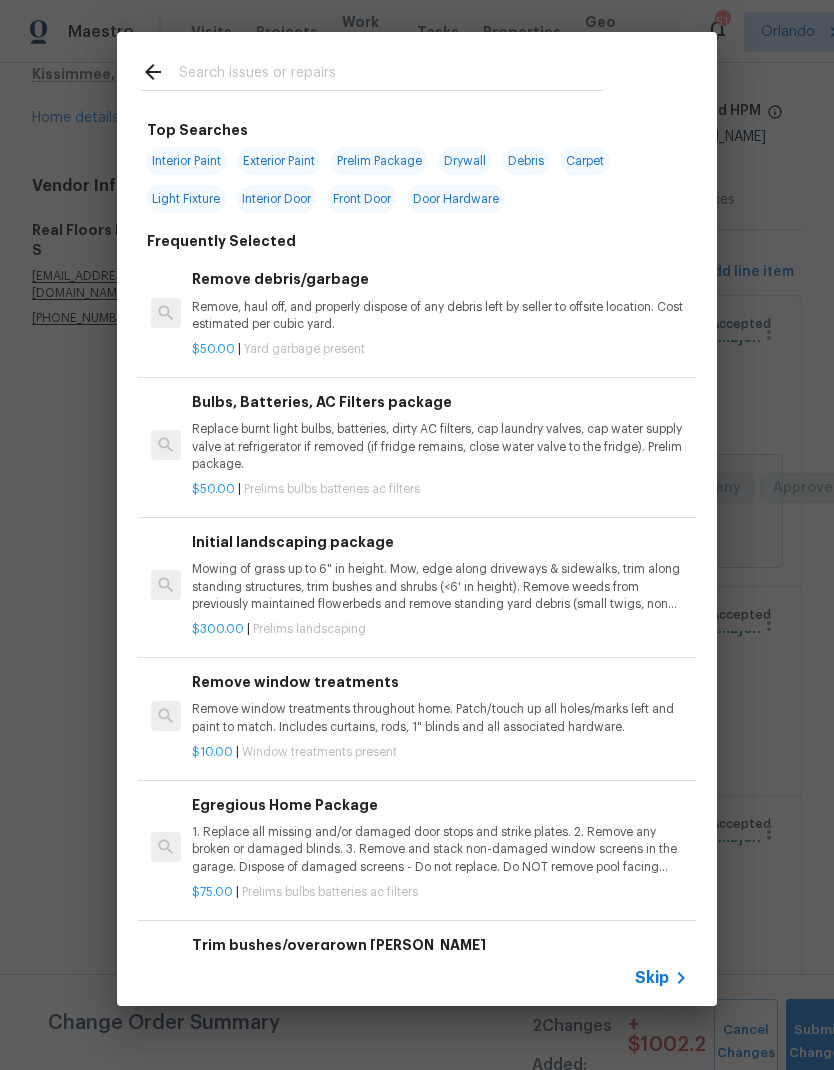 click at bounding box center (391, 75) 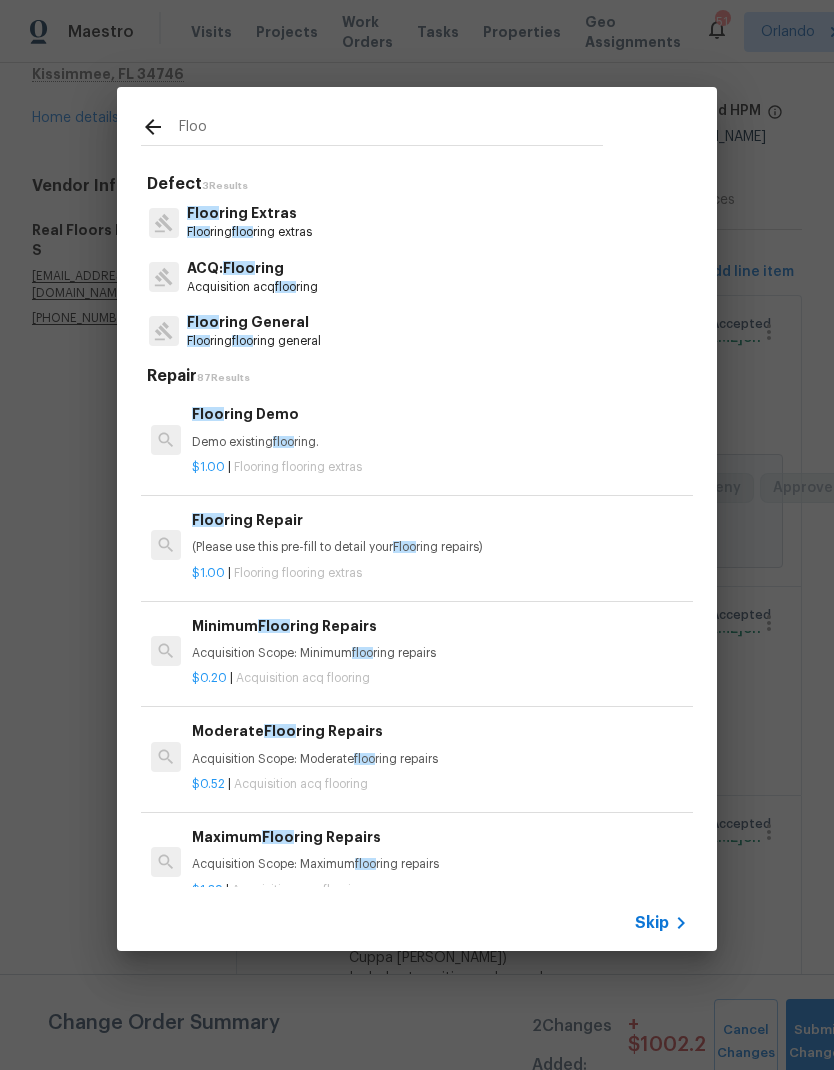 type on "Floo" 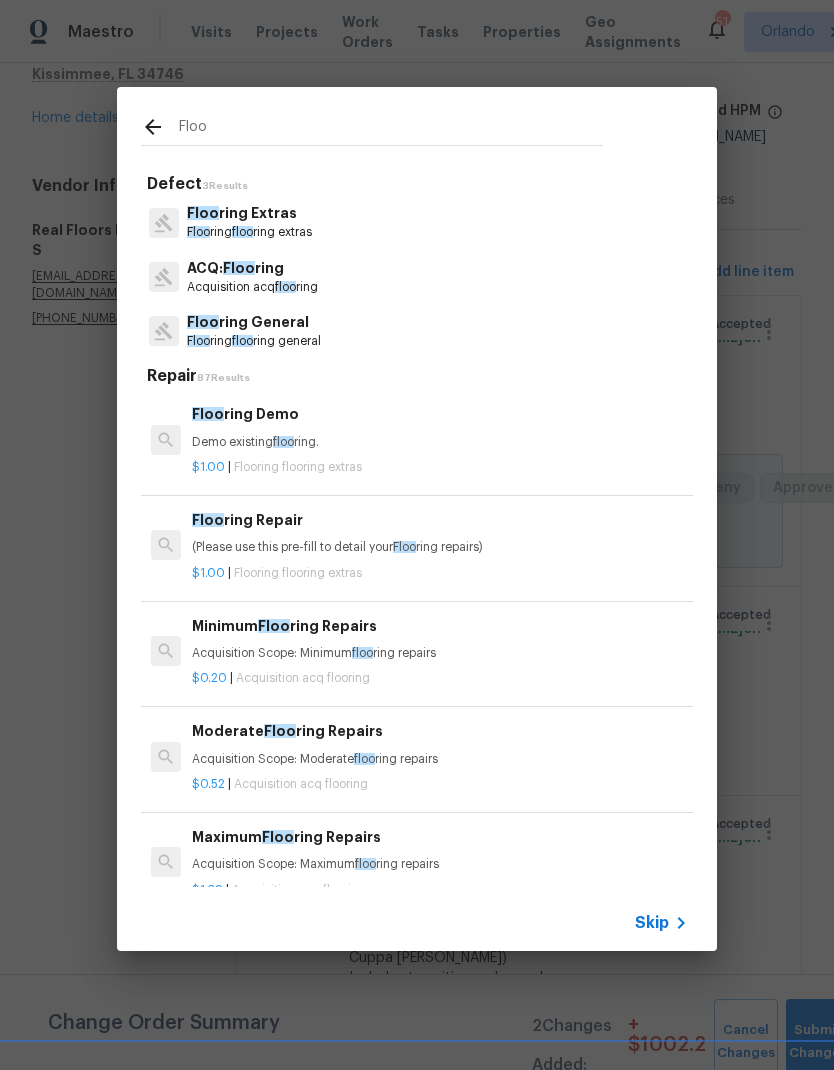 click on "Floo ring General Floo ring  floo ring general" at bounding box center (417, 331) 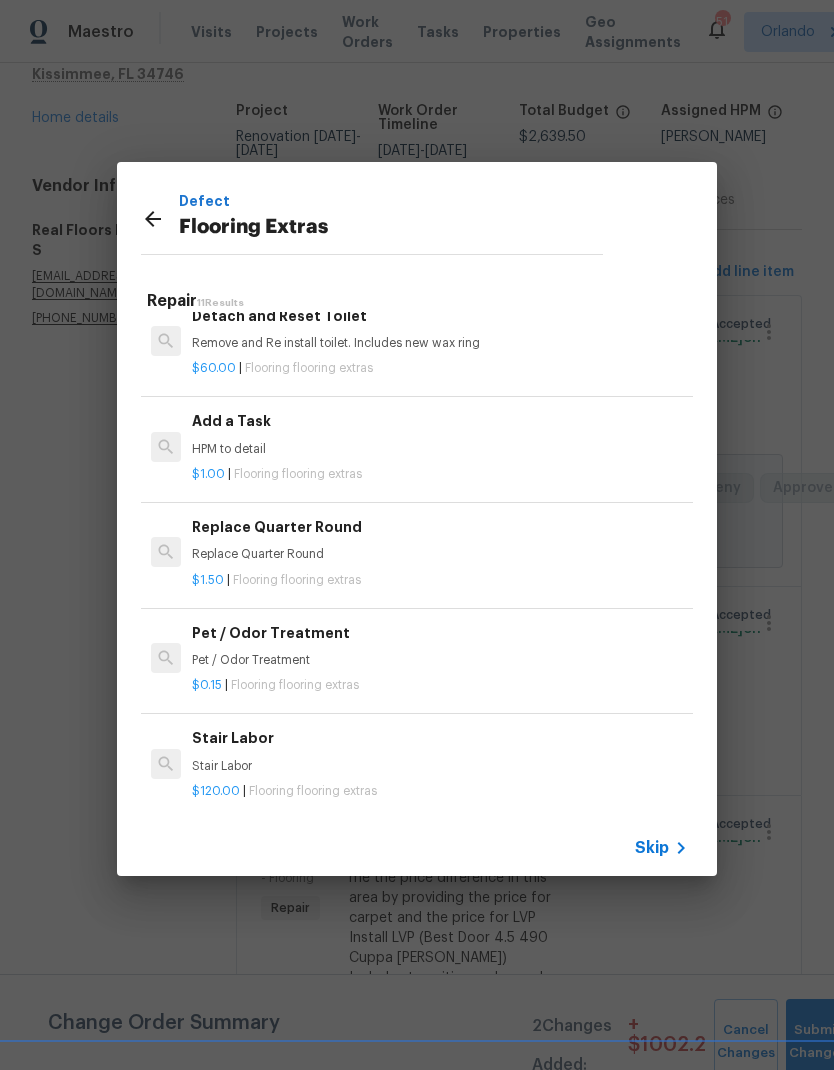 scroll, scrollTop: 658, scrollLeft: 0, axis: vertical 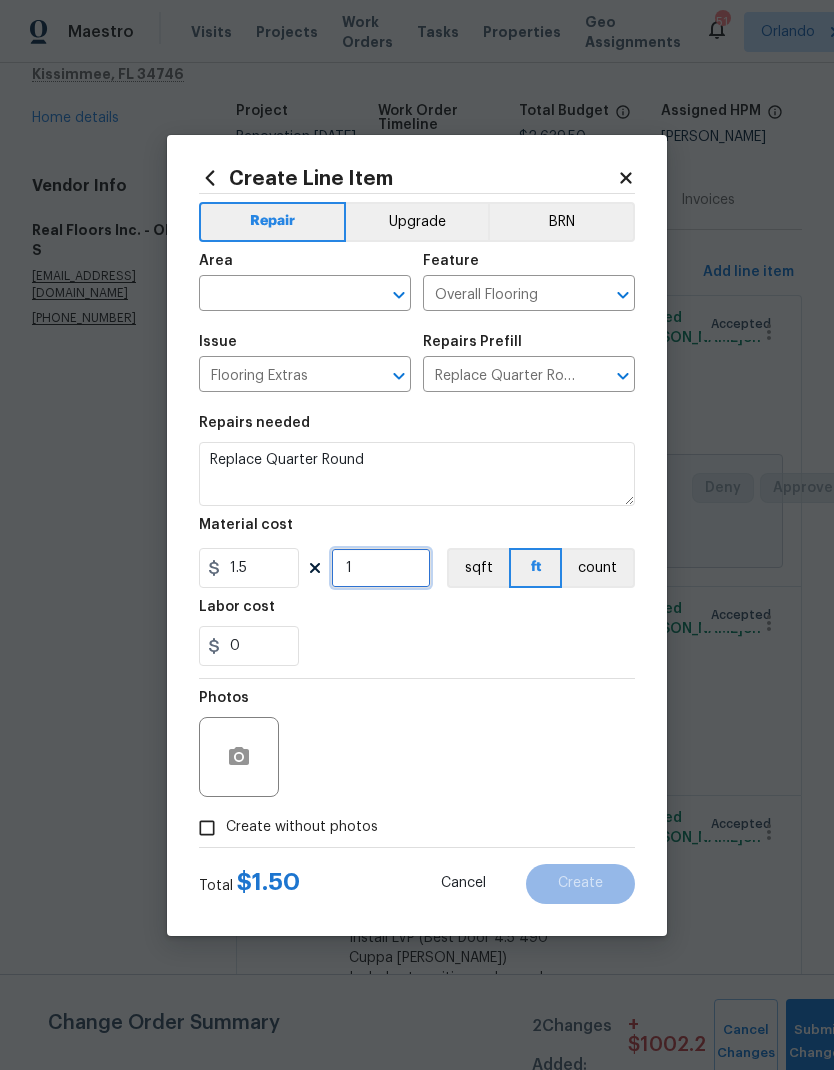 click on "1" at bounding box center (381, 568) 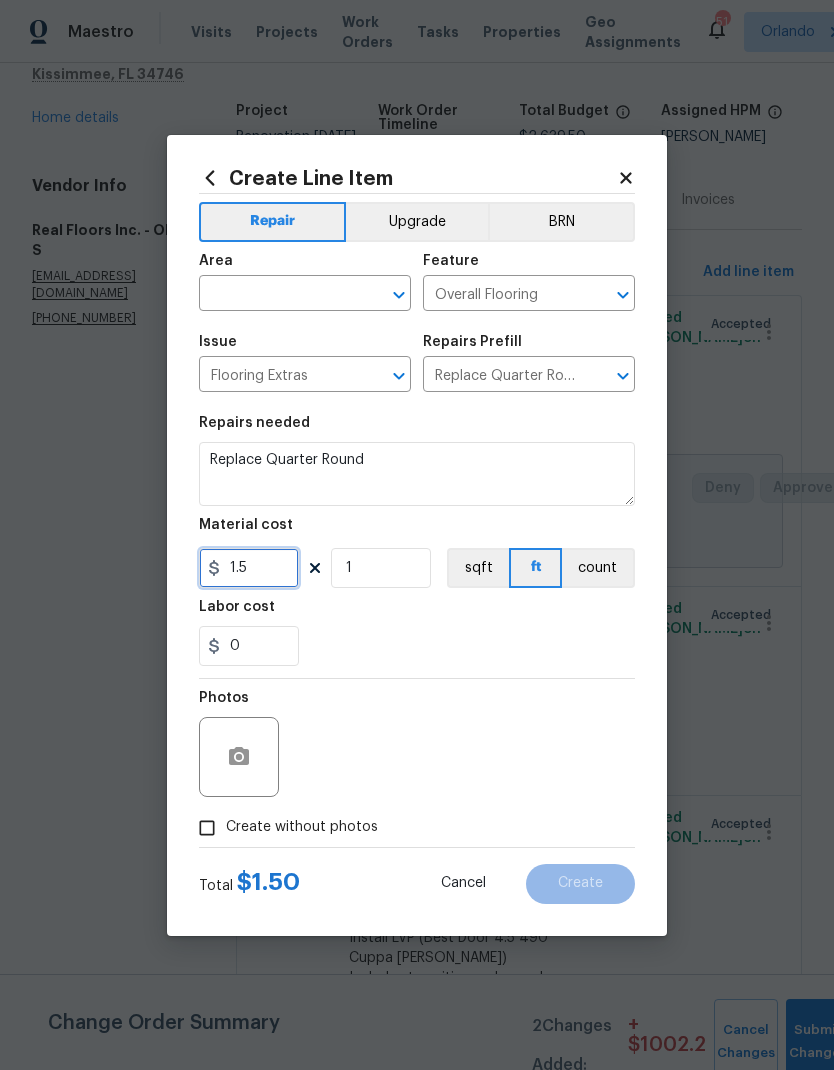 click on "1.5" at bounding box center (249, 568) 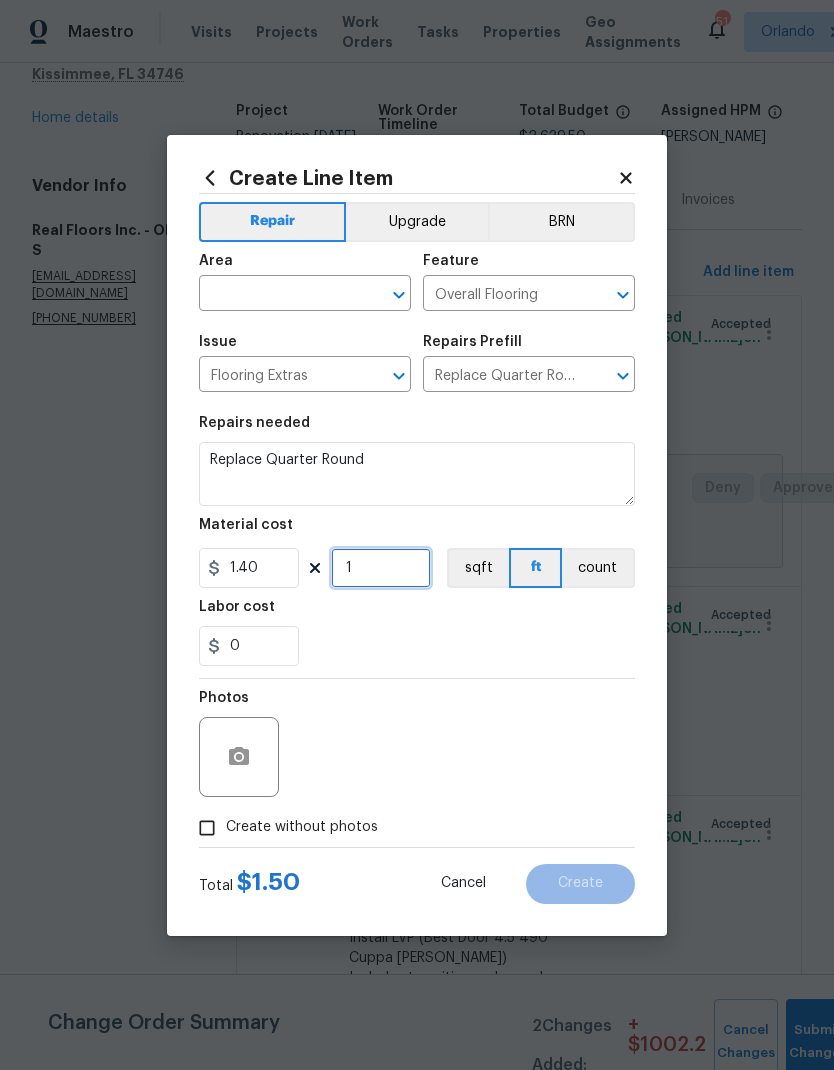 click on "1" at bounding box center [381, 568] 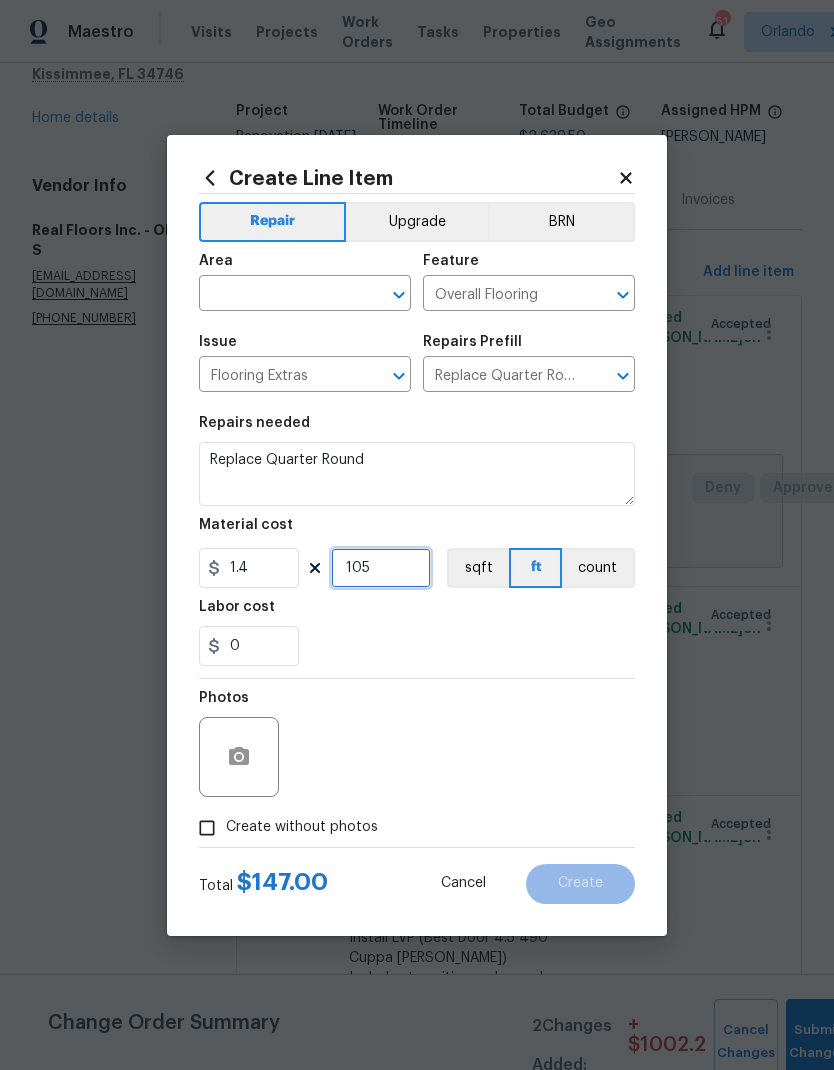 type on "105" 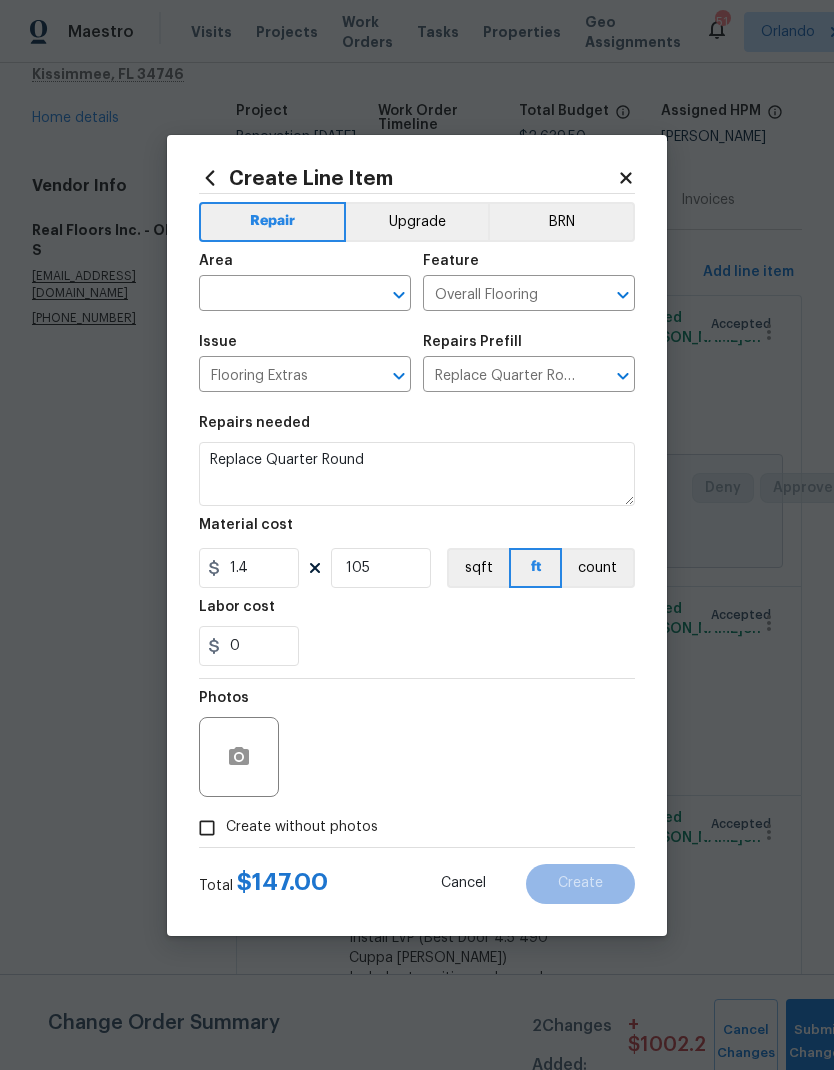 click on "Labor cost" at bounding box center [417, 613] 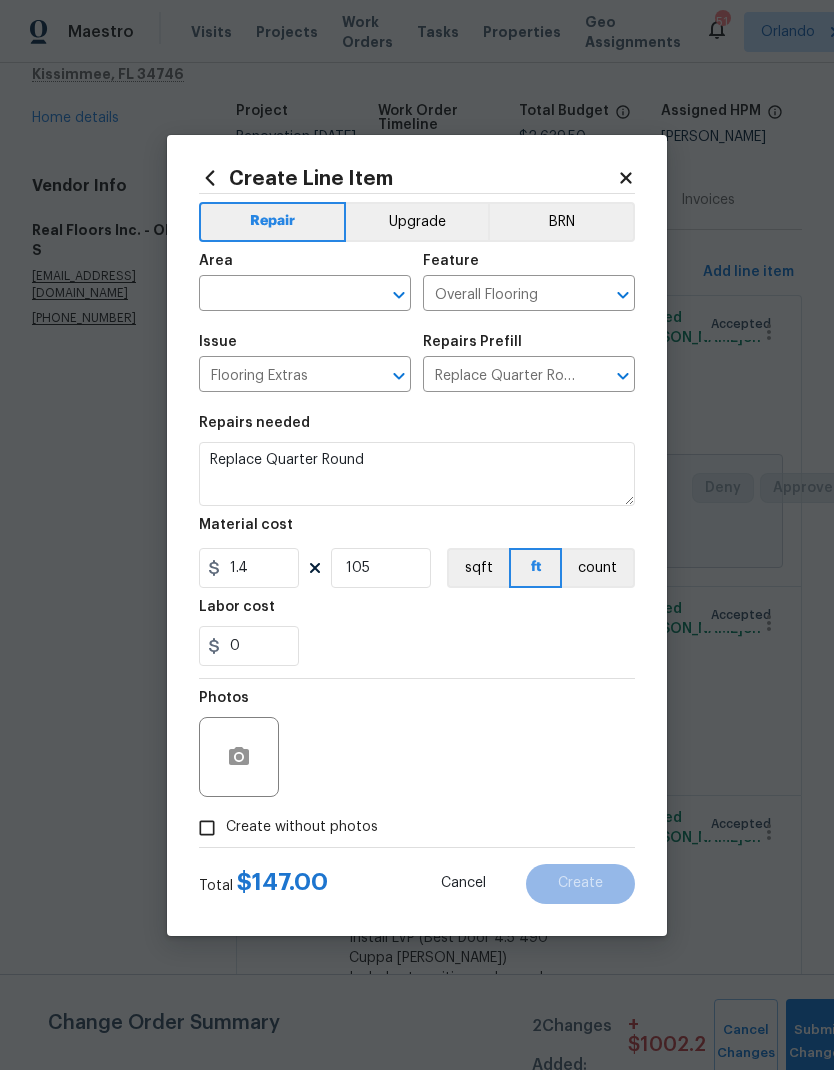 click on "Upgrade" at bounding box center [417, 222] 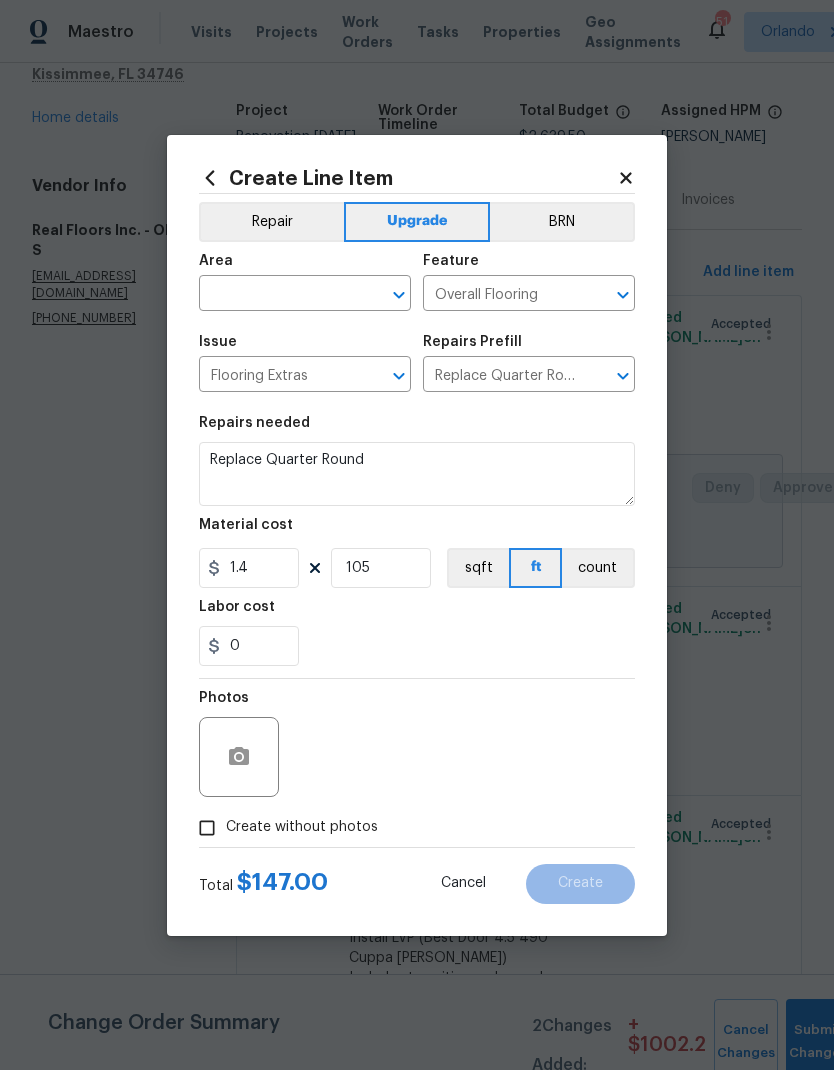 click 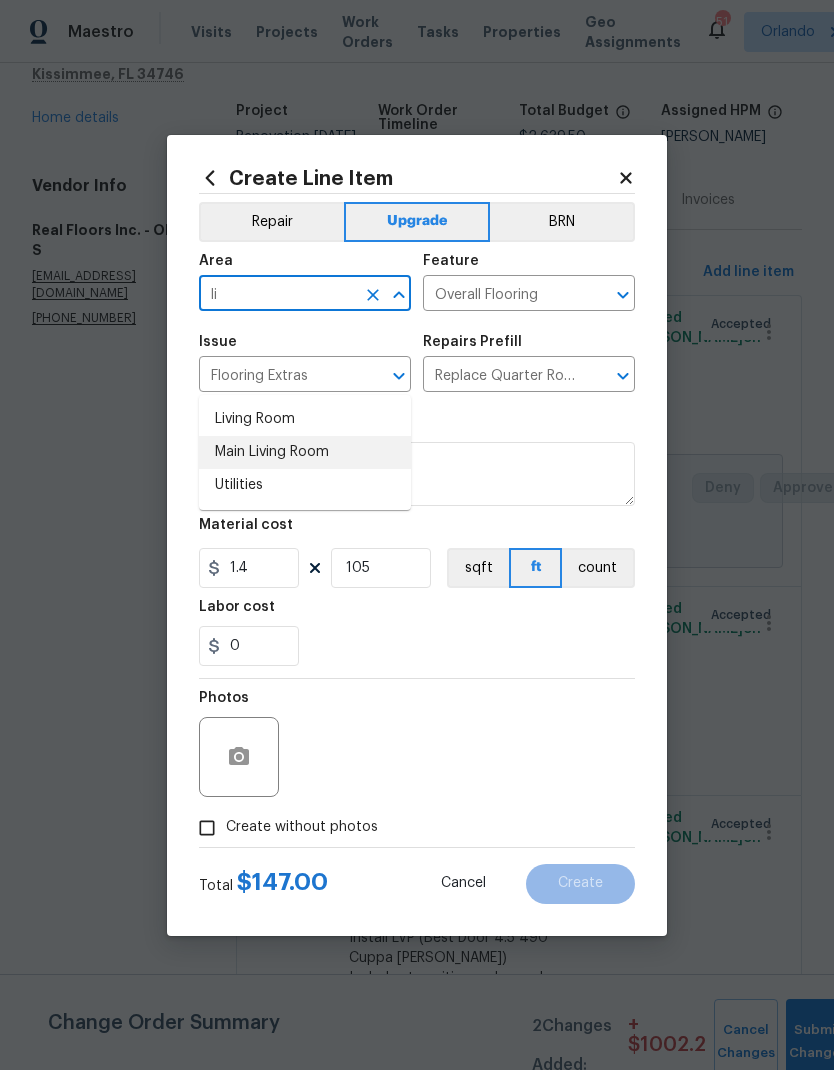 click on "Main Living Room" at bounding box center [305, 452] 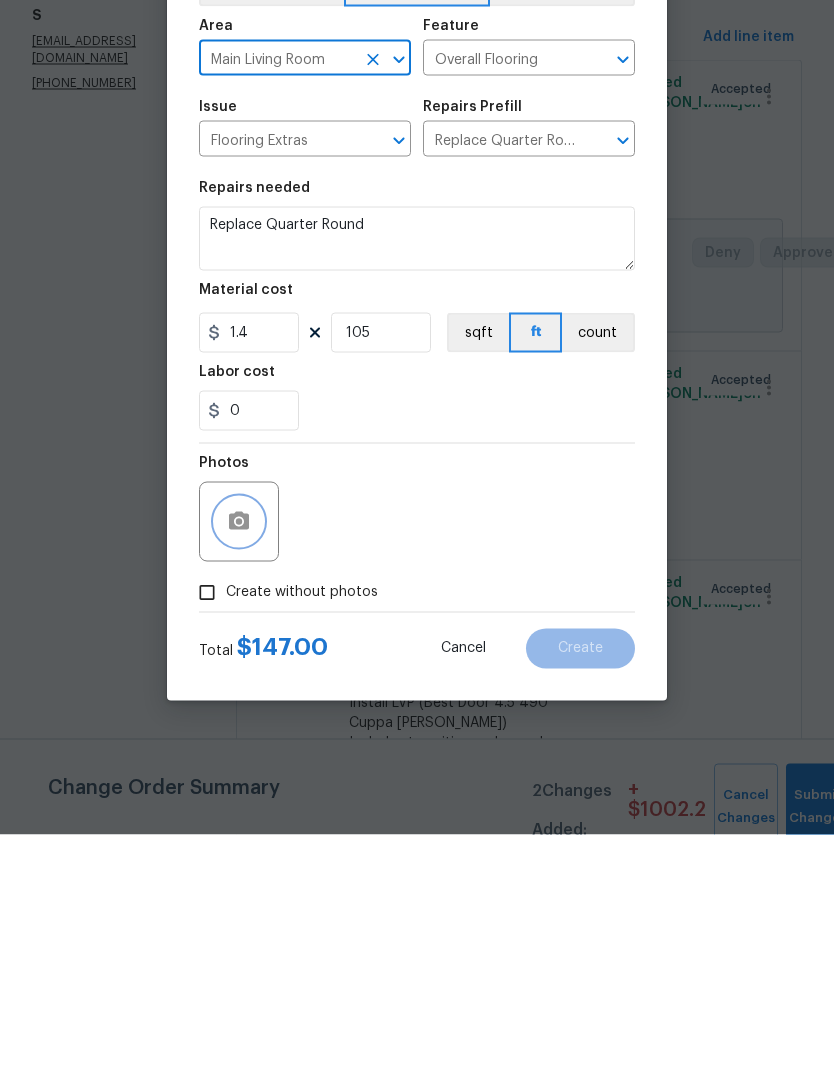 click at bounding box center [239, 757] 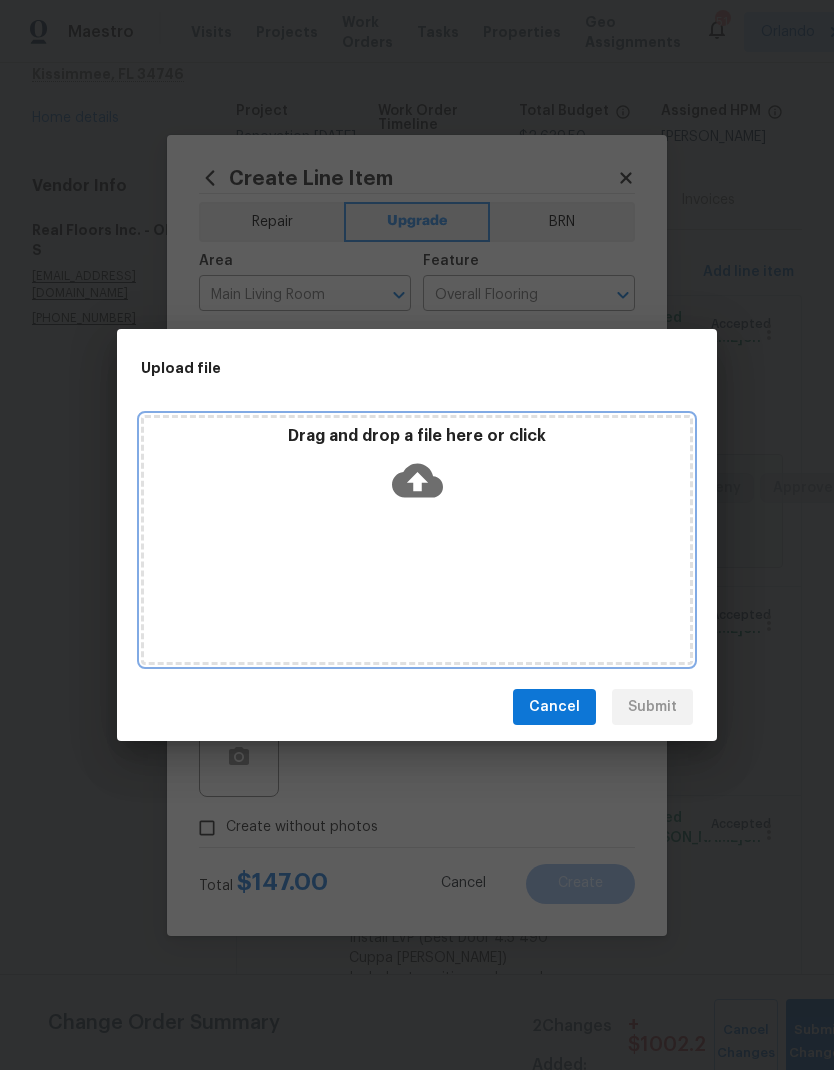 click 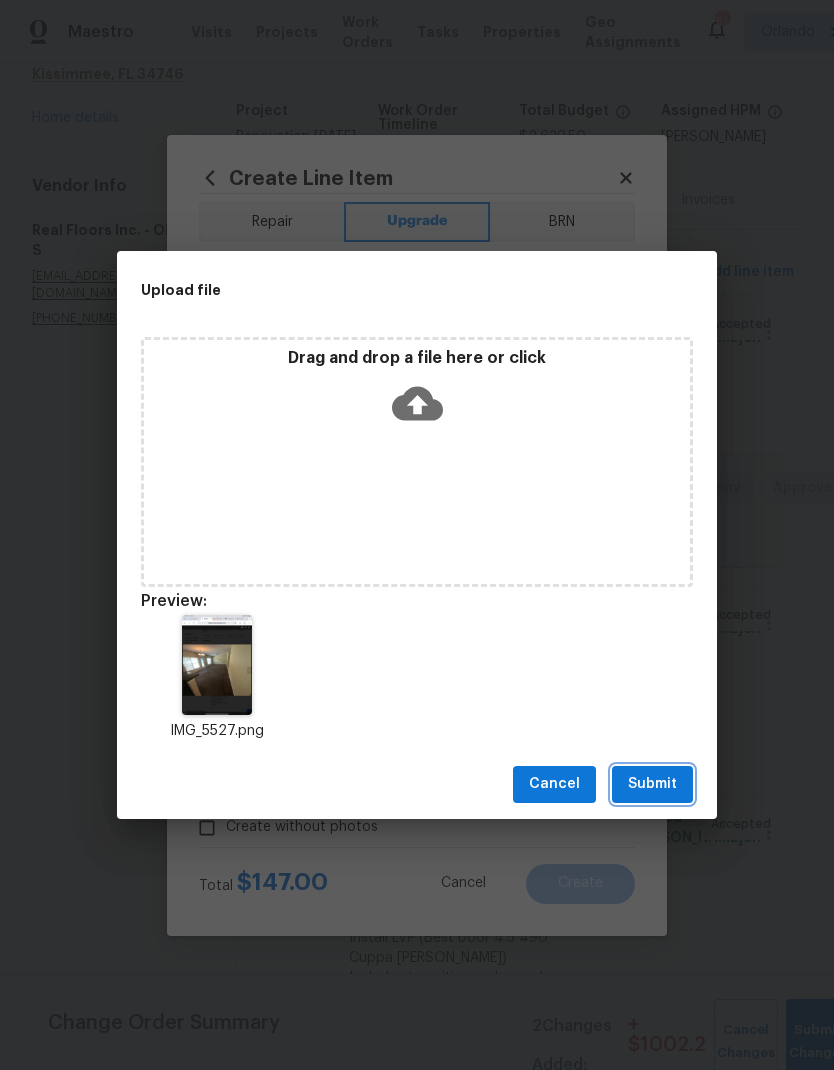 click on "Submit" at bounding box center (652, 784) 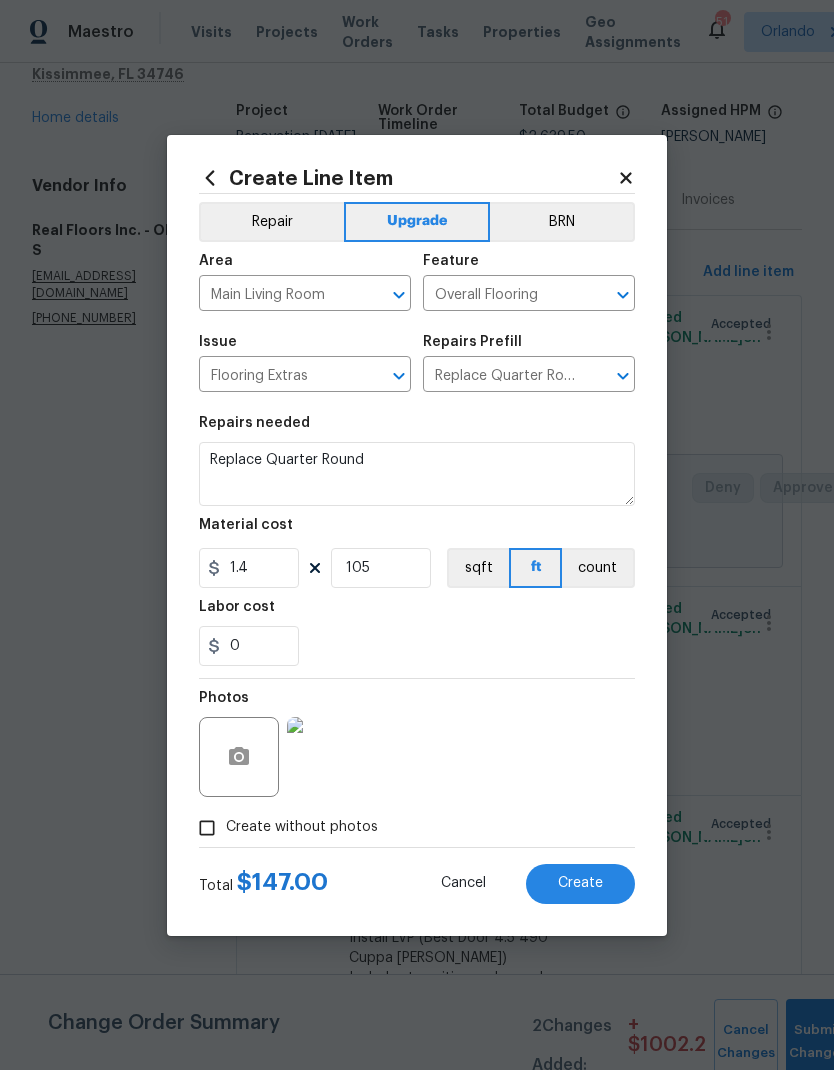 click on "Create" at bounding box center (580, 883) 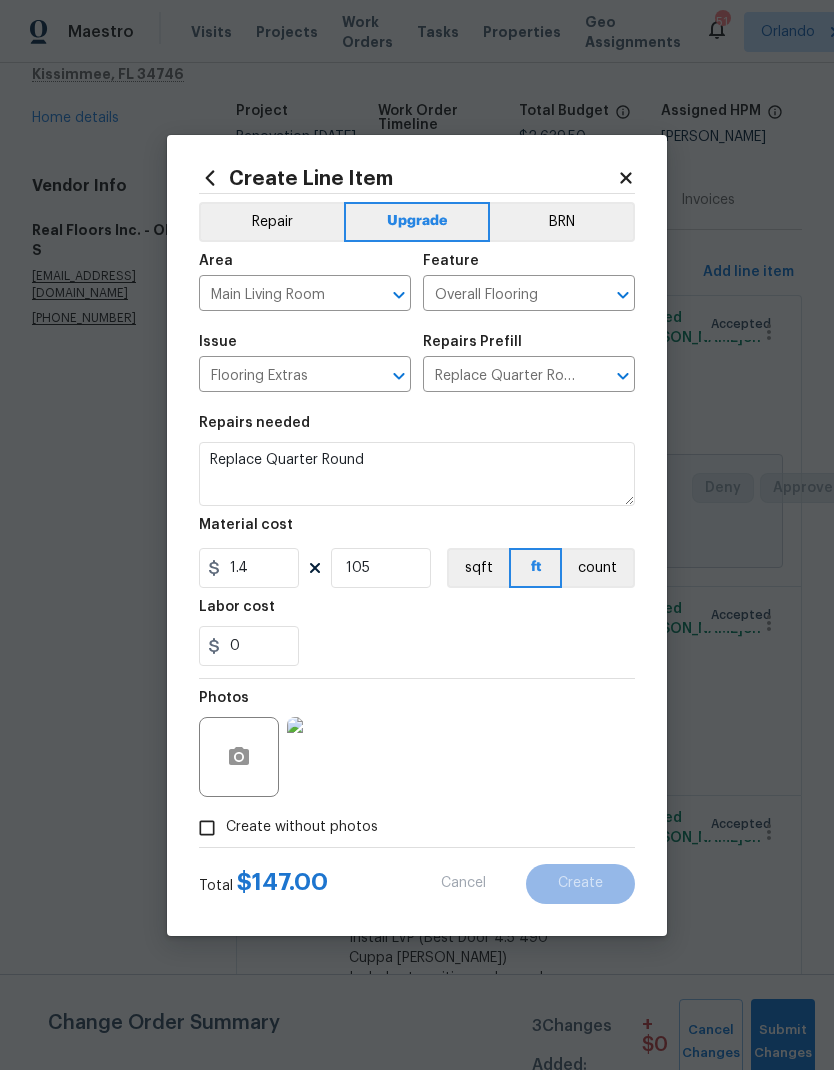 type on "0" 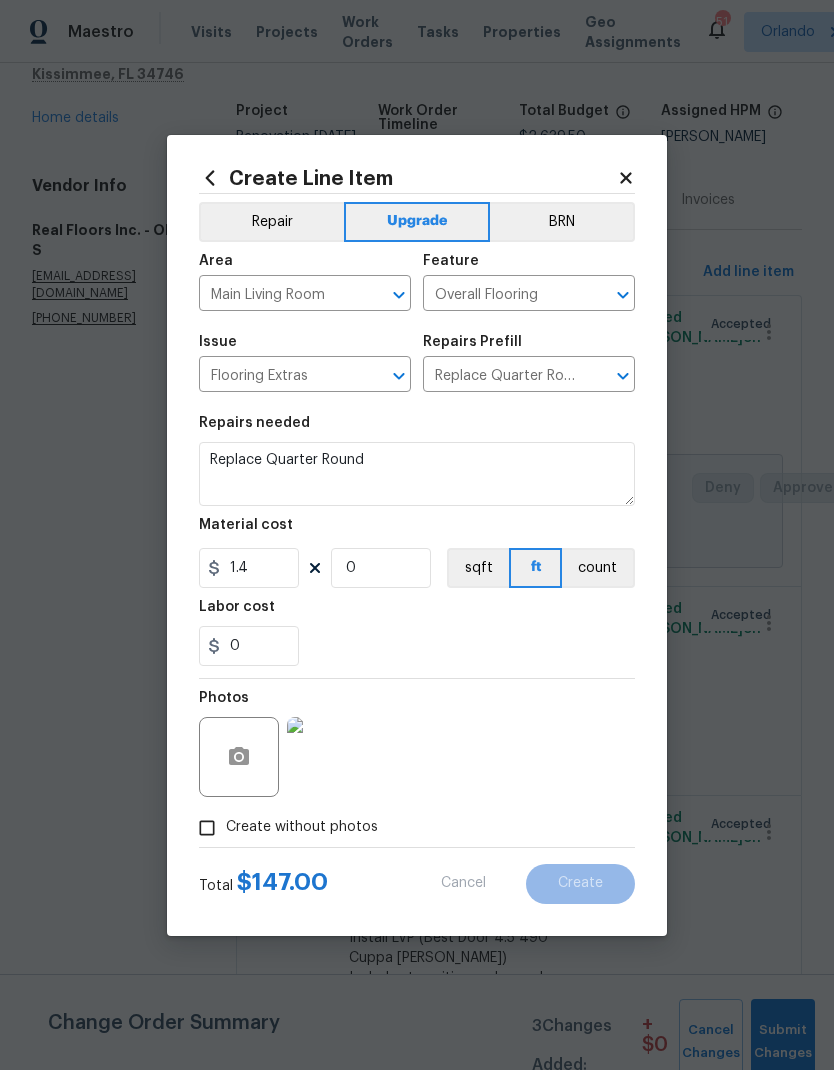 type 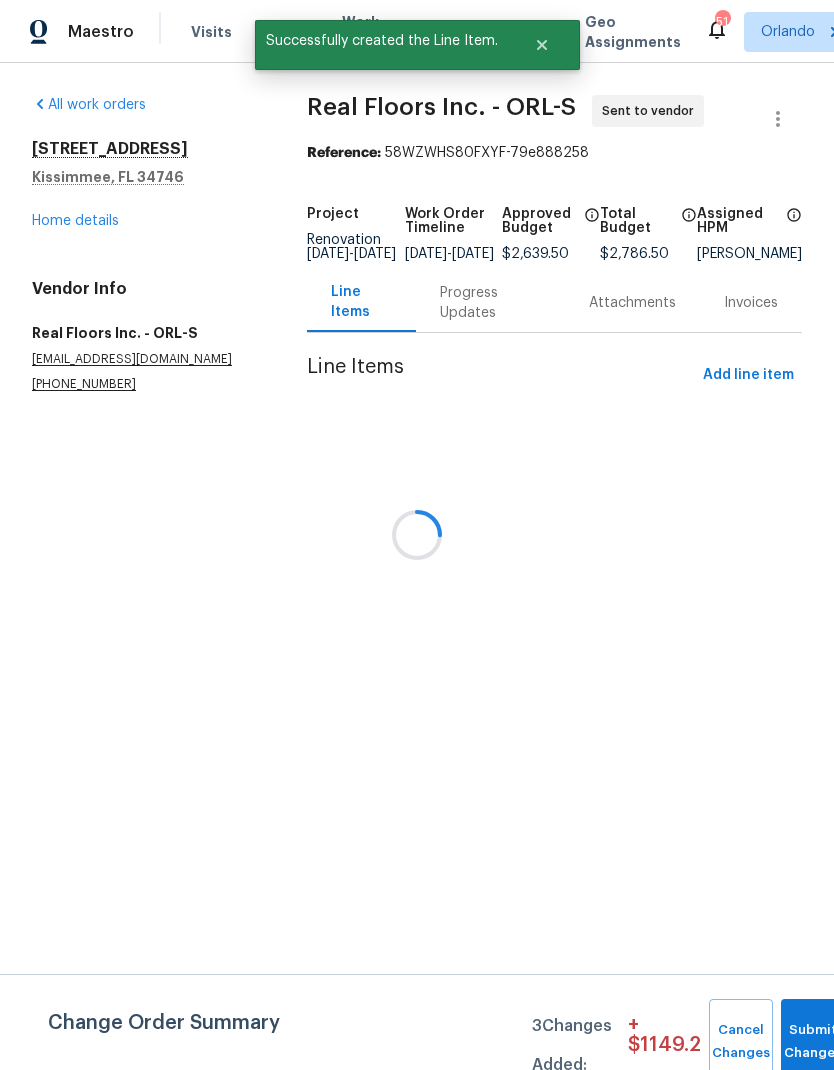 scroll, scrollTop: 0, scrollLeft: 0, axis: both 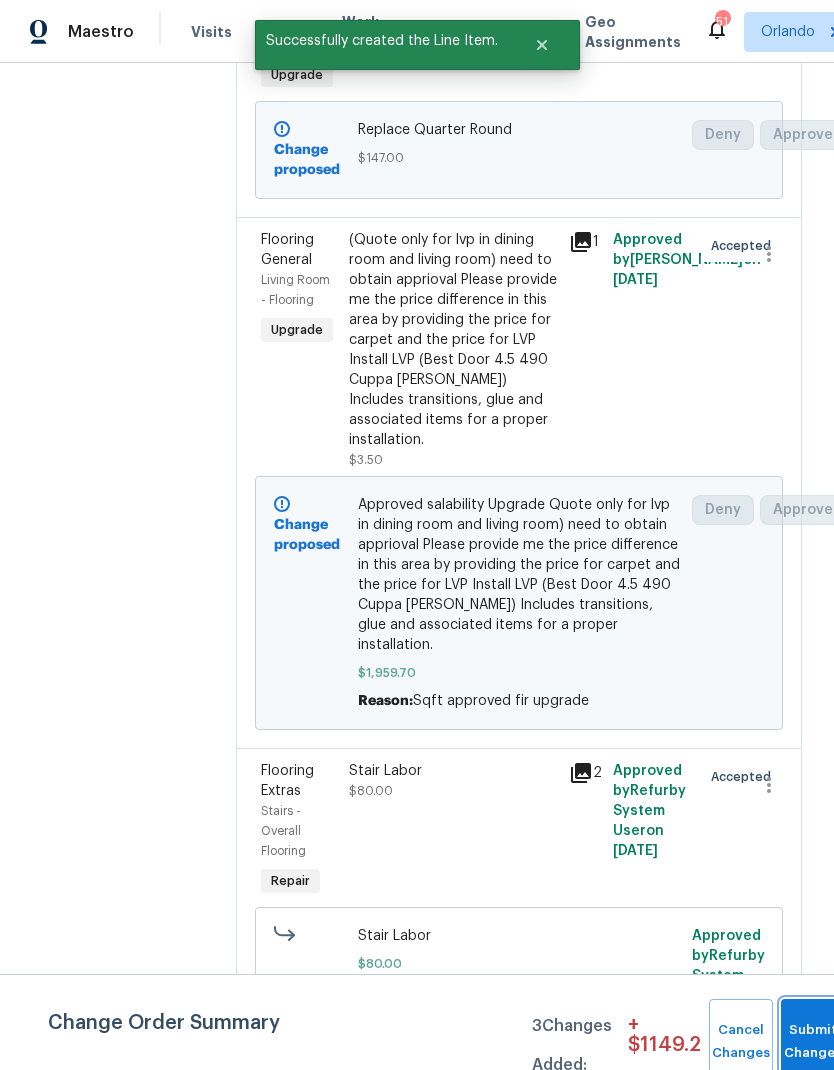 click on "Submit Changes" at bounding box center (813, 1042) 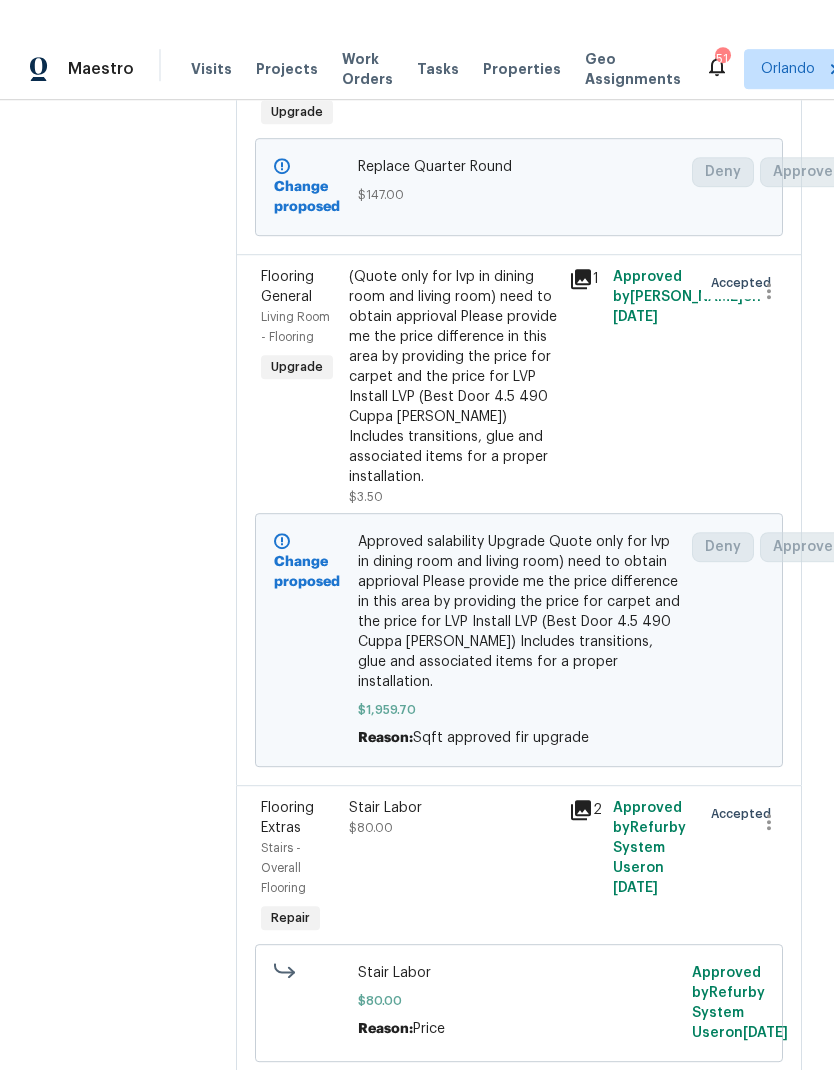 scroll, scrollTop: 0, scrollLeft: 0, axis: both 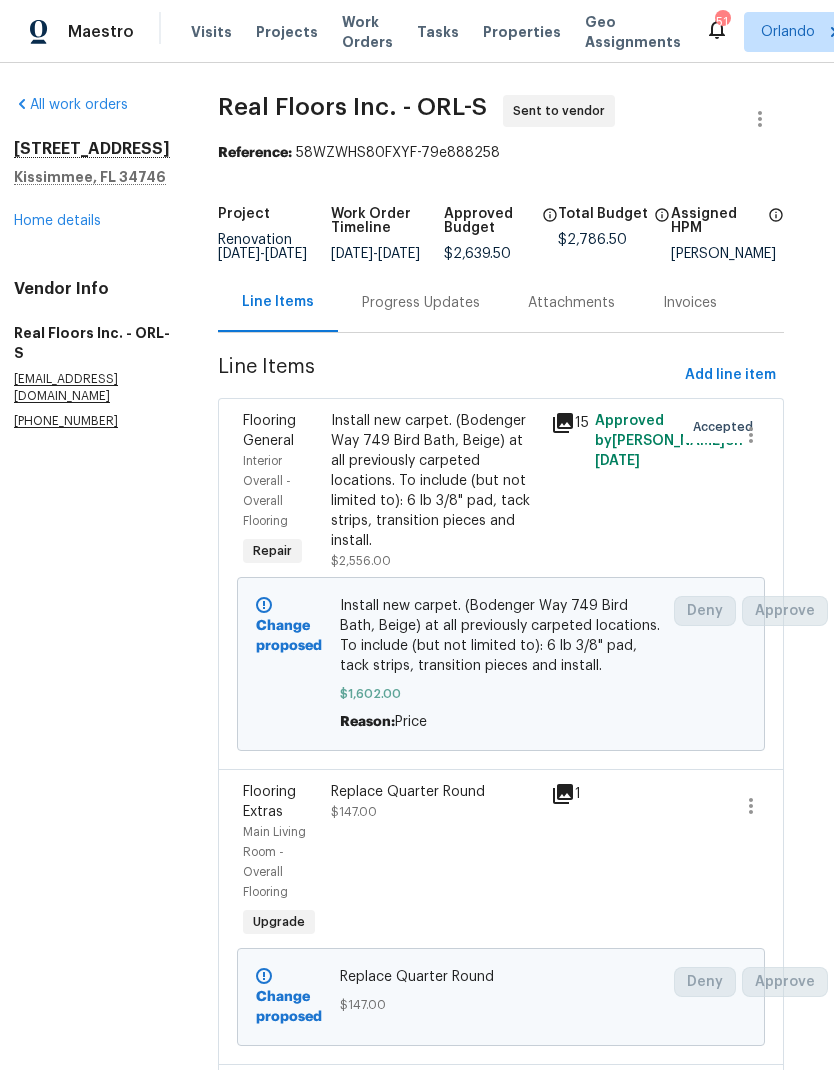 click on "Home details" at bounding box center (57, 221) 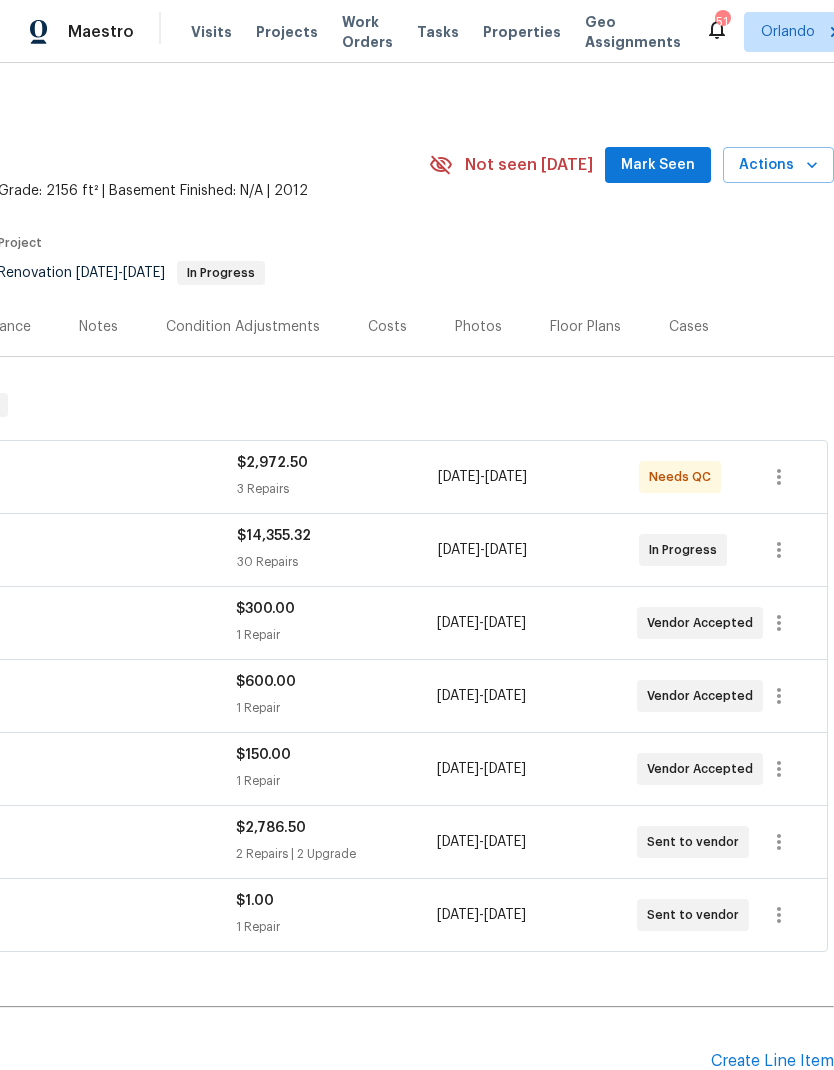 scroll, scrollTop: 6, scrollLeft: 296, axis: both 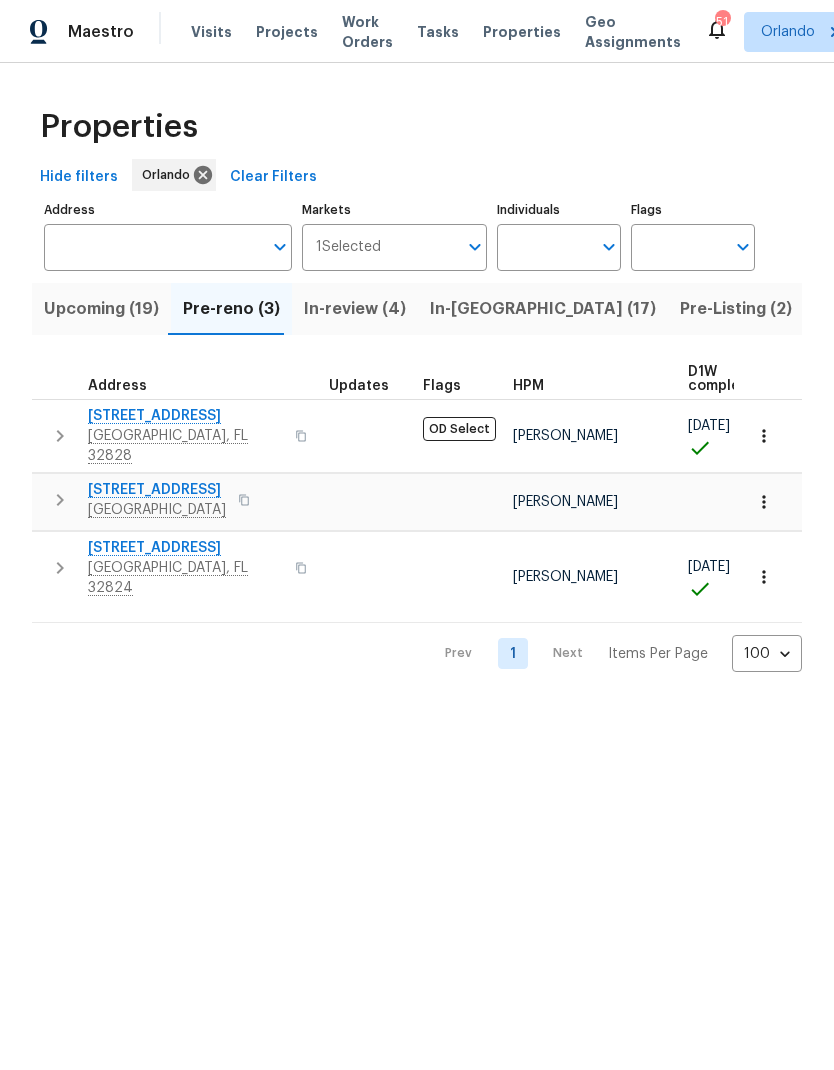click at bounding box center [764, 577] 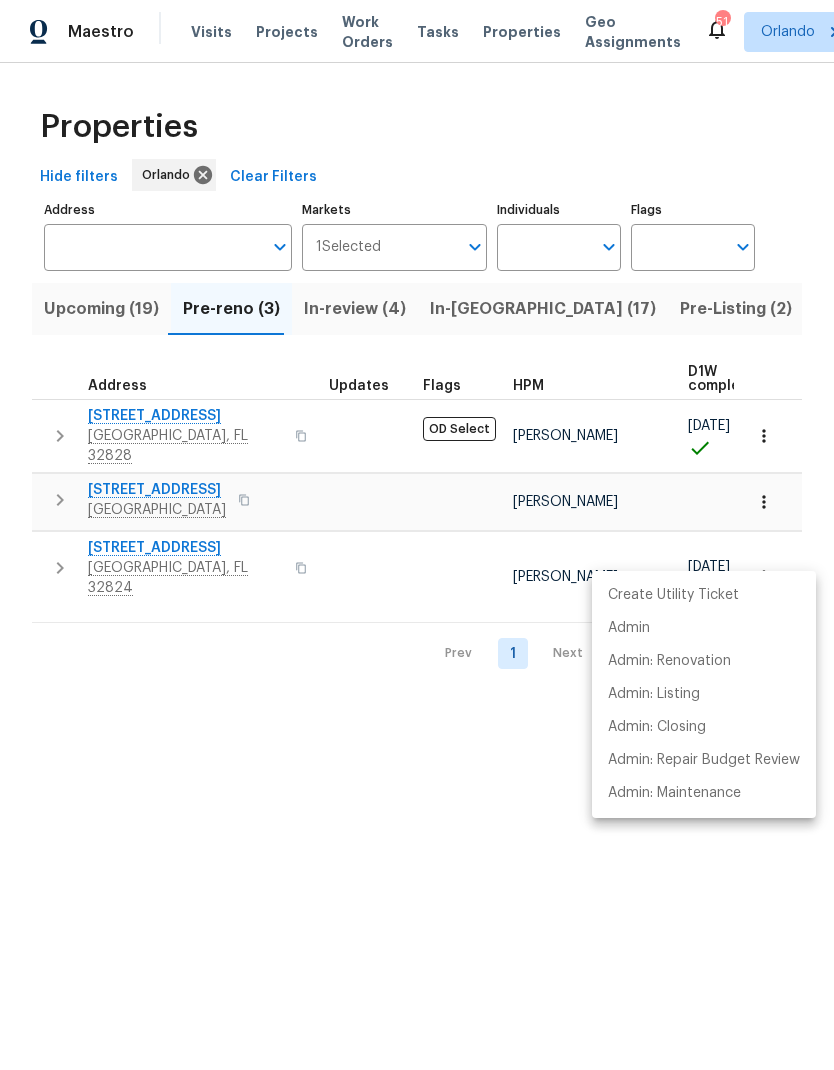 click at bounding box center [417, 535] 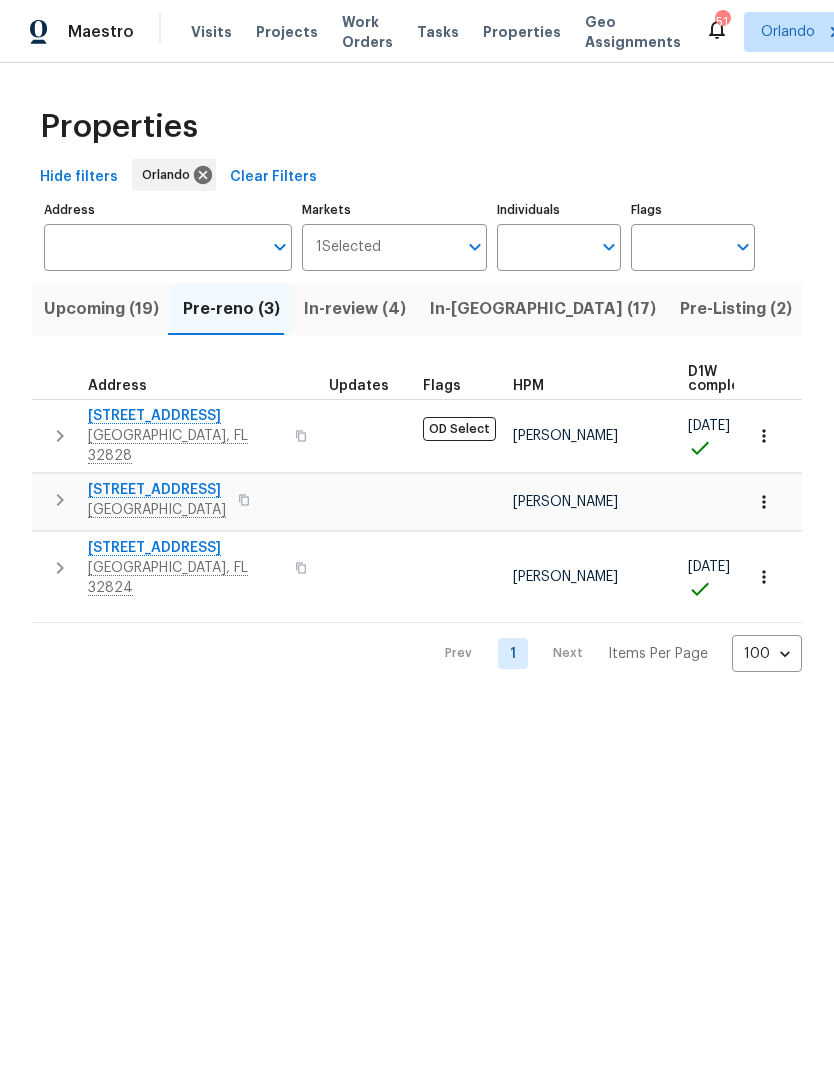 click on "[STREET_ADDRESS]" at bounding box center (185, 548) 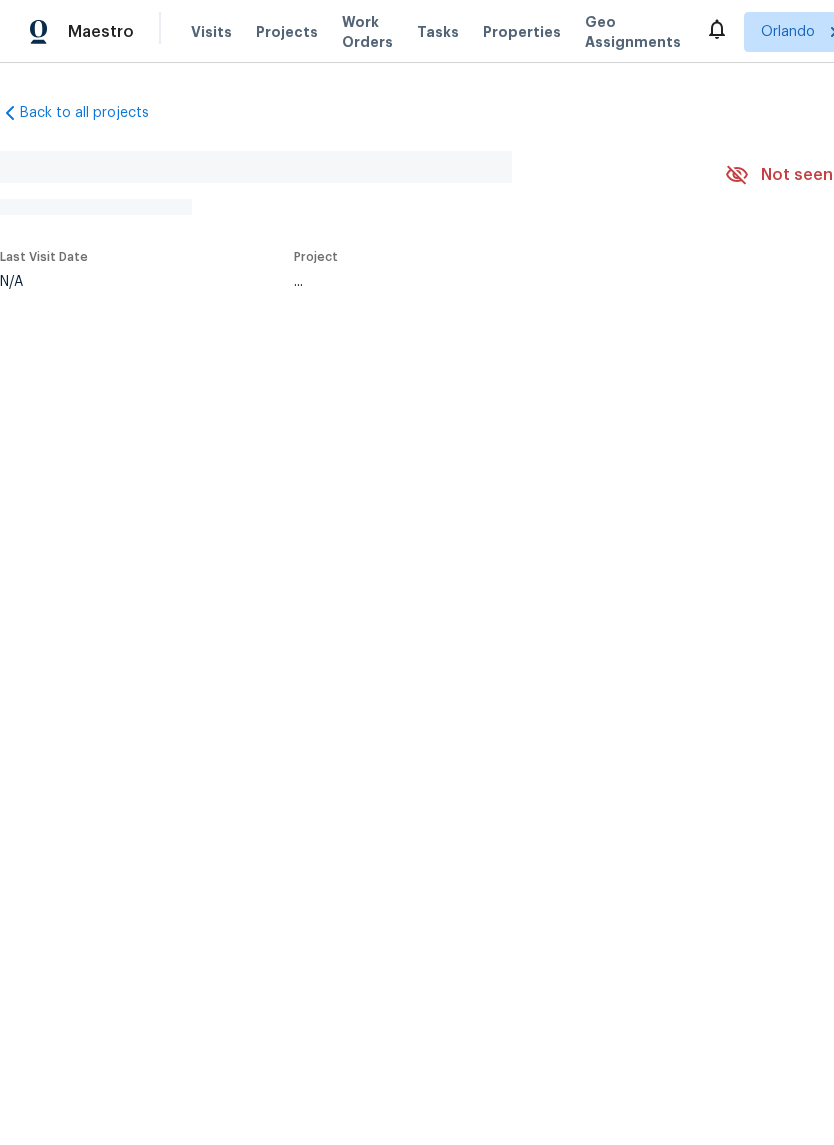 scroll, scrollTop: 0, scrollLeft: 0, axis: both 